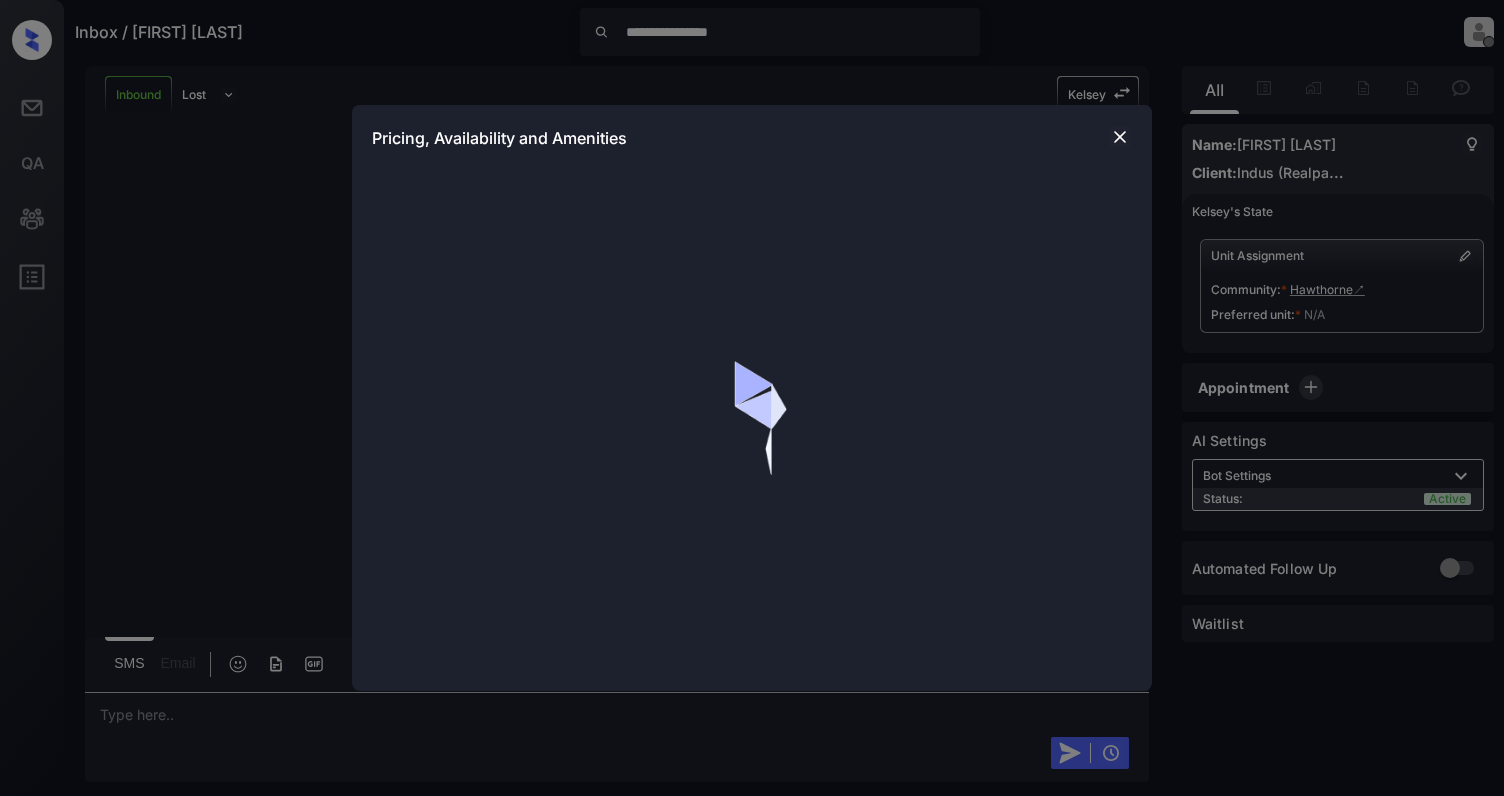 scroll, scrollTop: 0, scrollLeft: 0, axis: both 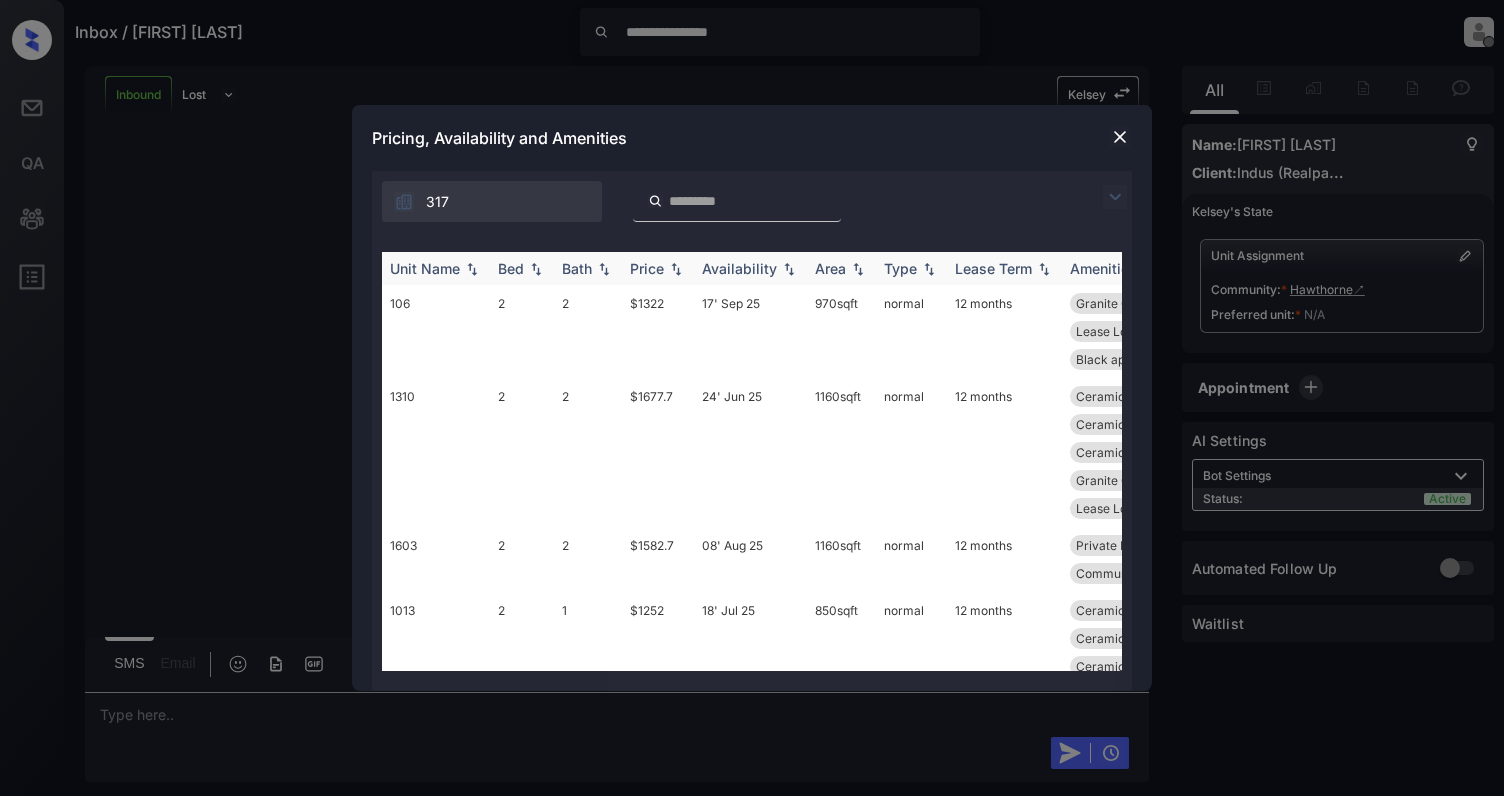 click at bounding box center [536, 269] 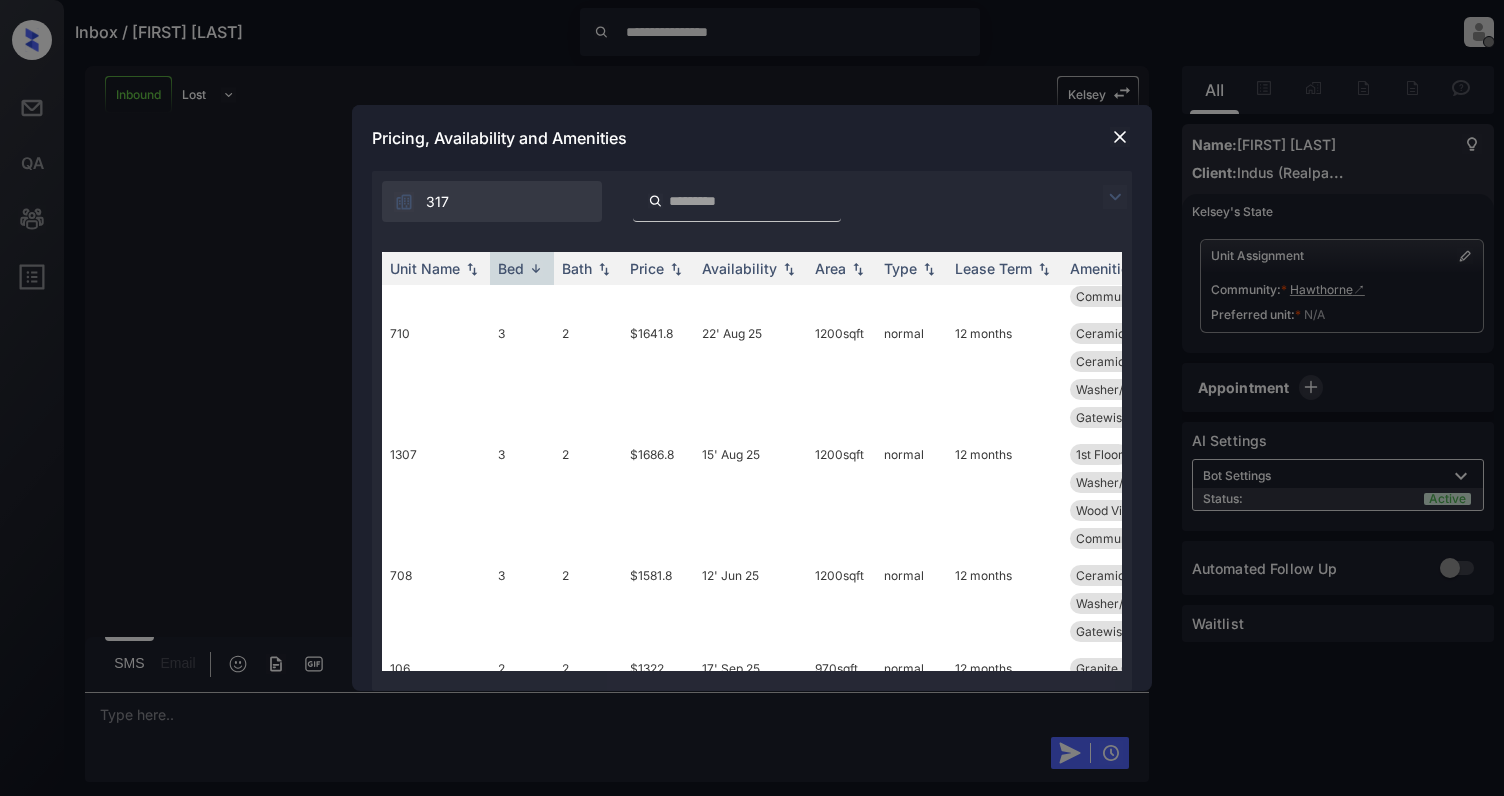 scroll, scrollTop: 400, scrollLeft: 0, axis: vertical 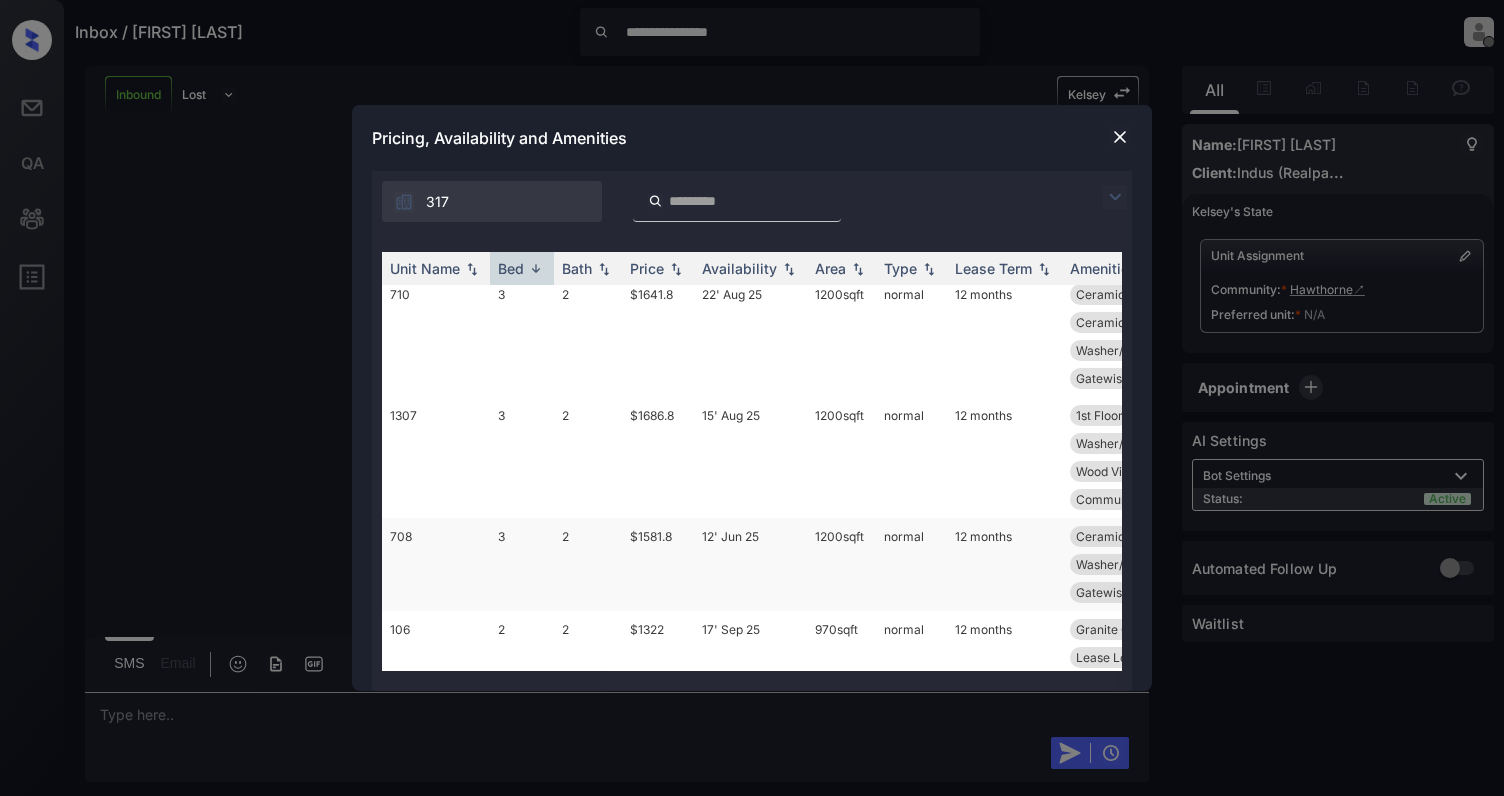 click on "708" at bounding box center [436, 564] 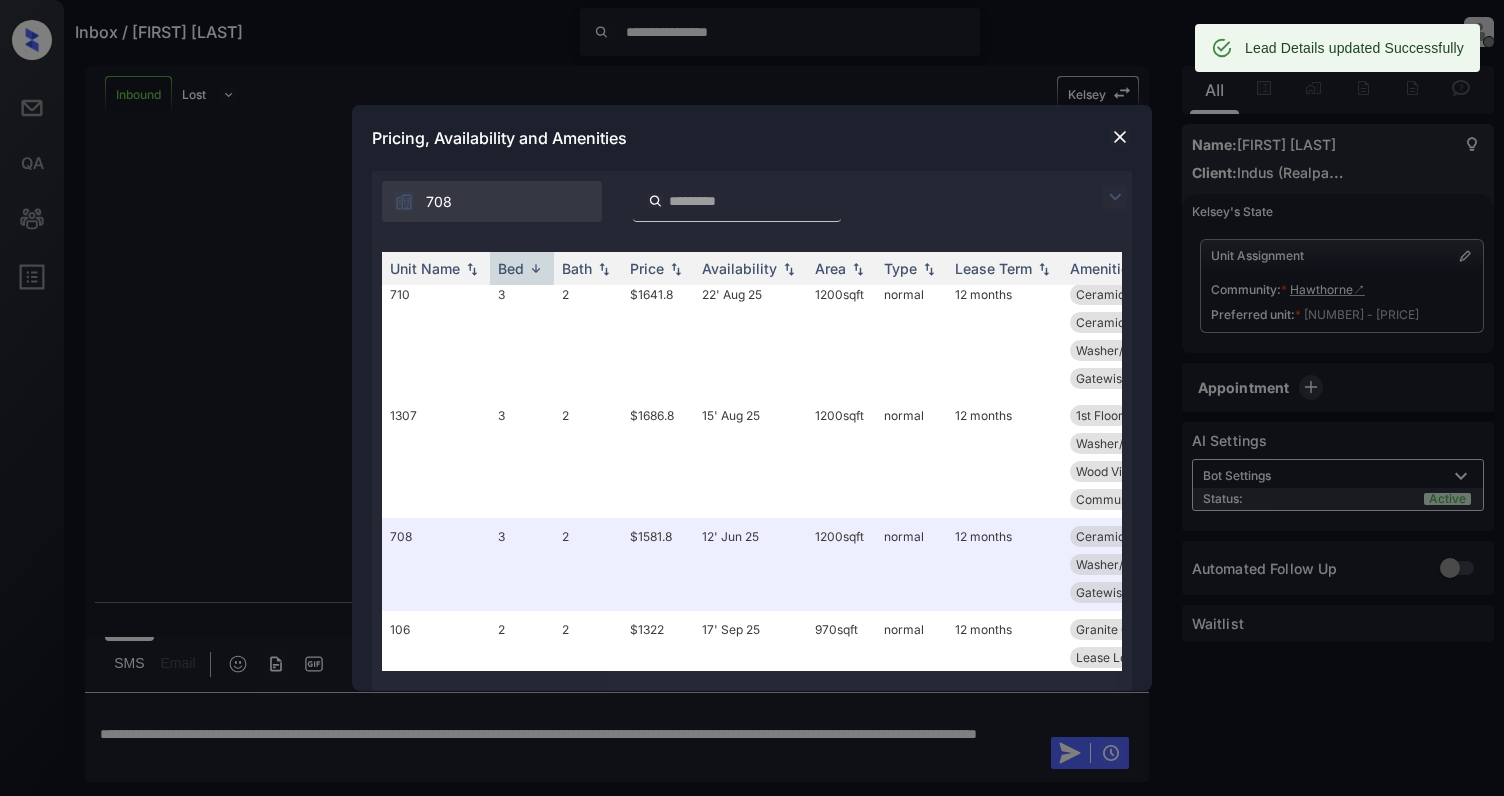 scroll, scrollTop: 1657, scrollLeft: 0, axis: vertical 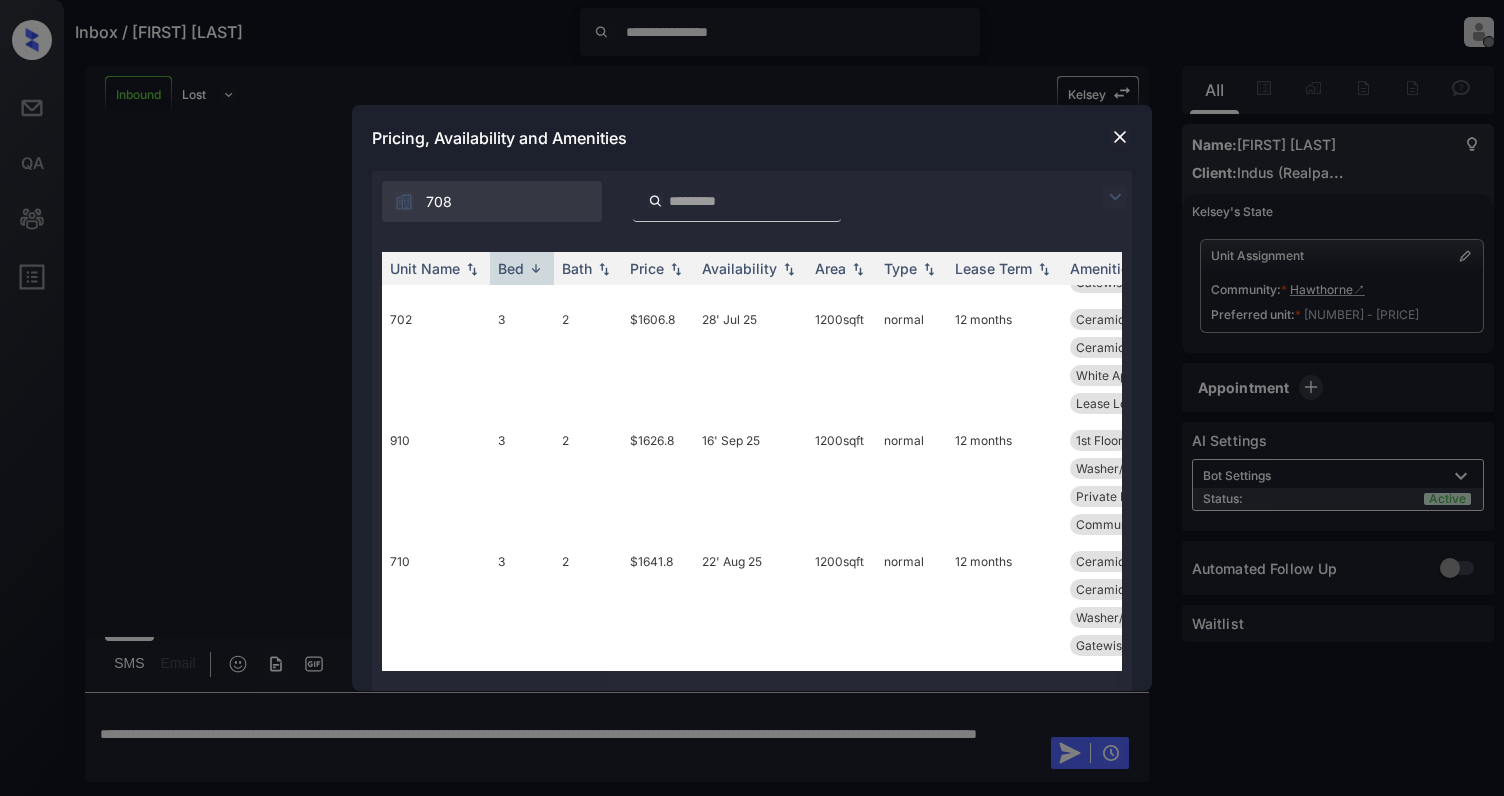click at bounding box center [1120, 137] 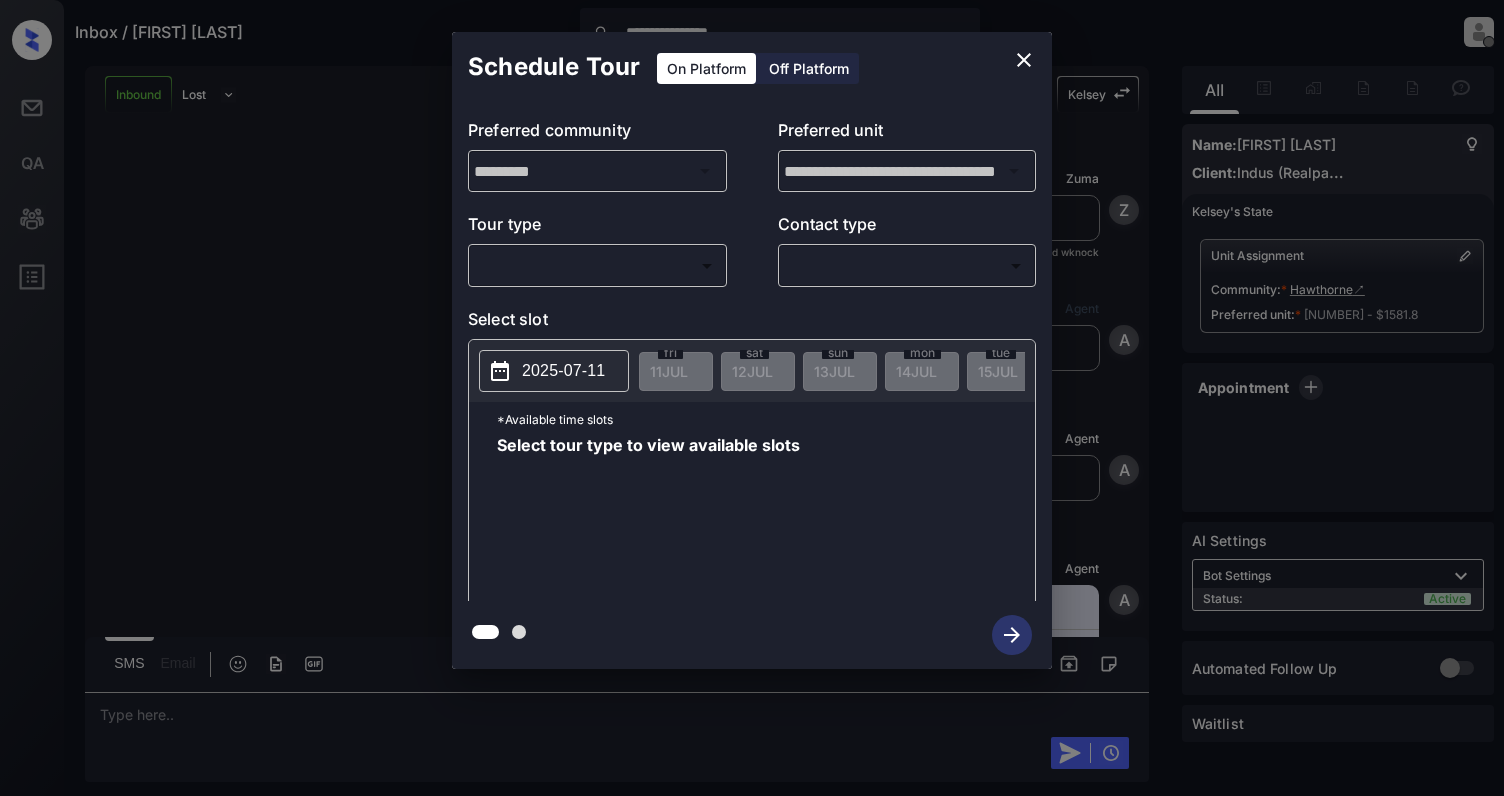 scroll, scrollTop: 0, scrollLeft: 0, axis: both 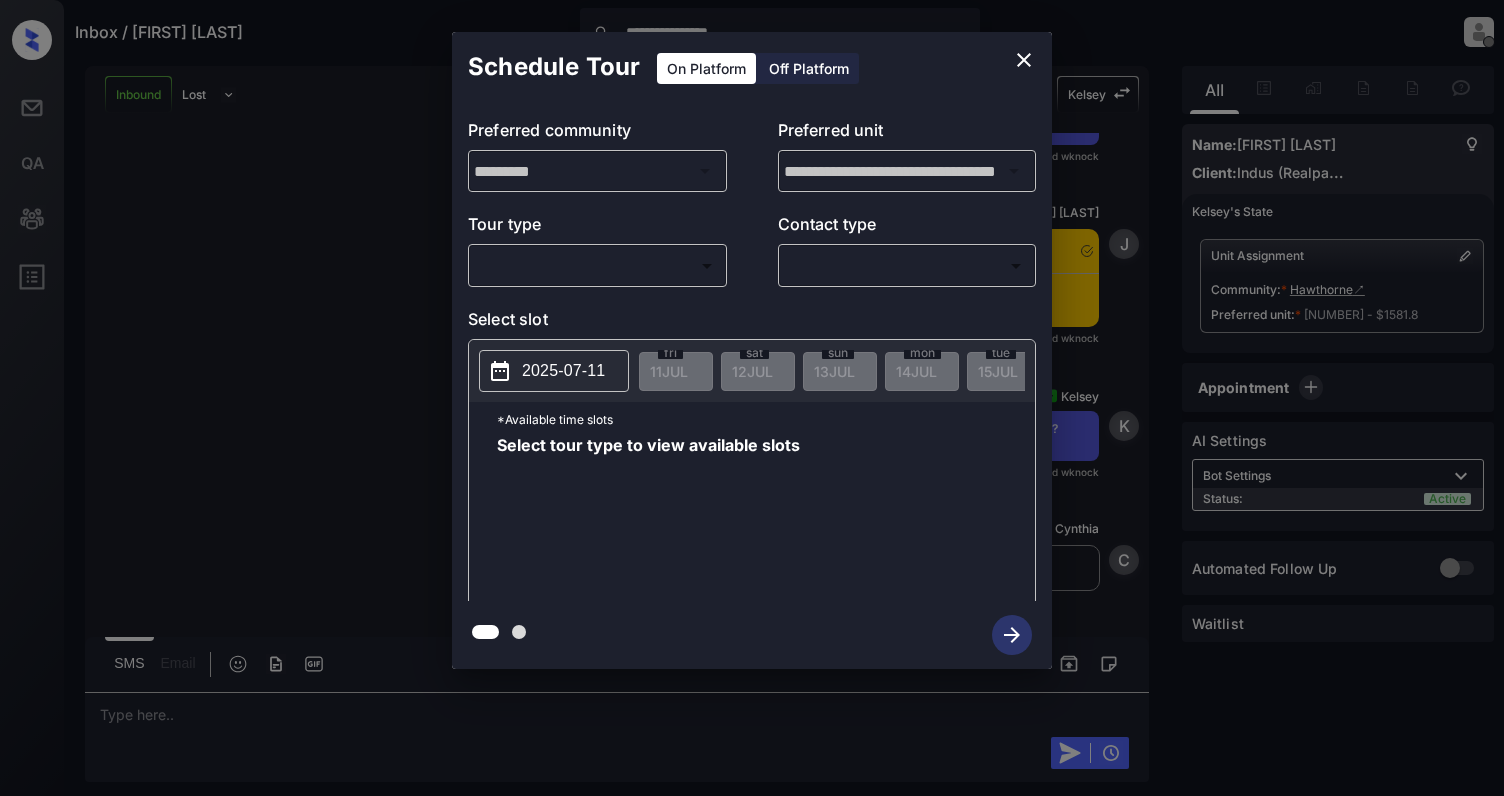 click on "**********" at bounding box center [752, 398] 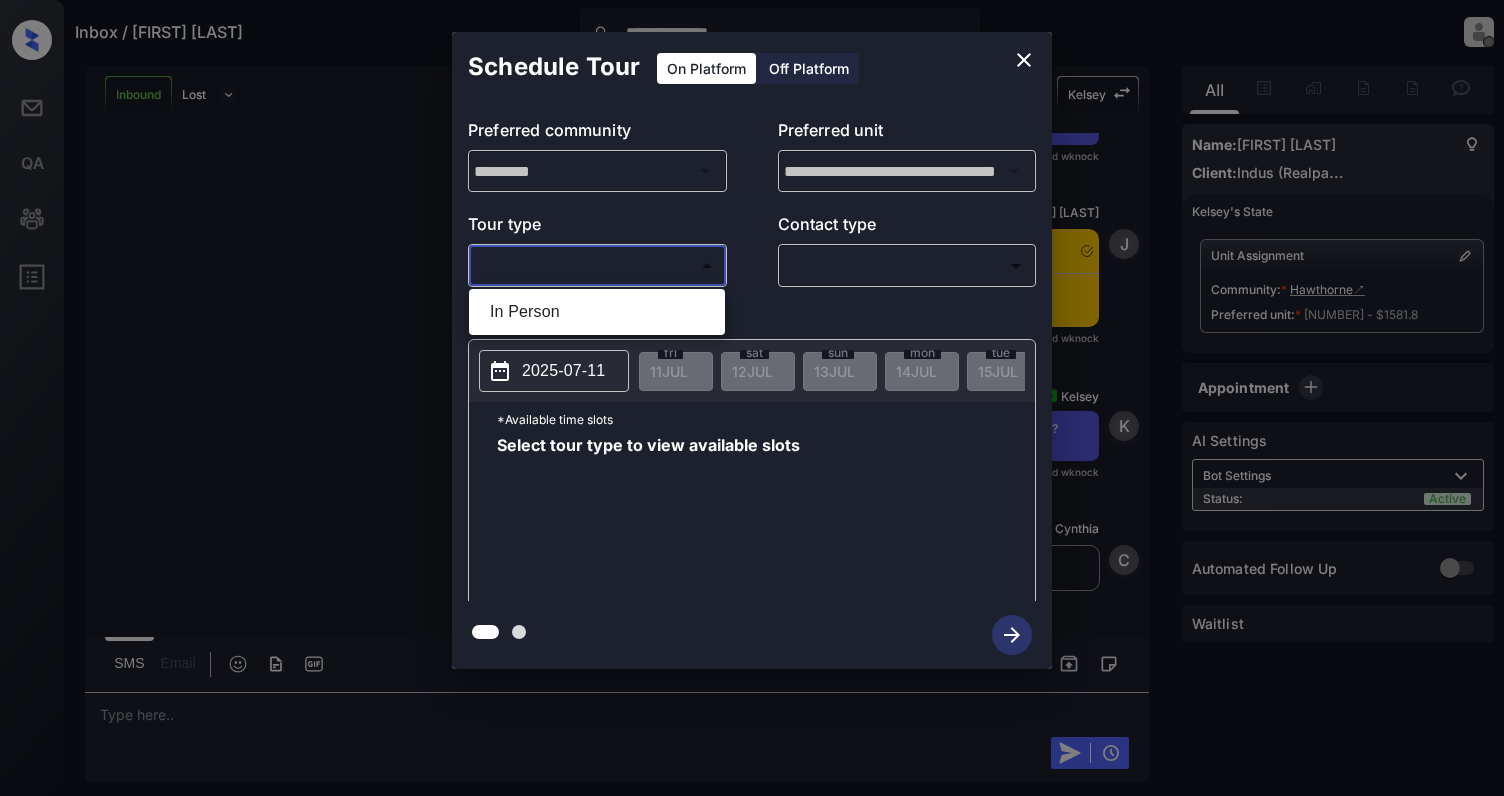 click on "In Person" at bounding box center (597, 312) 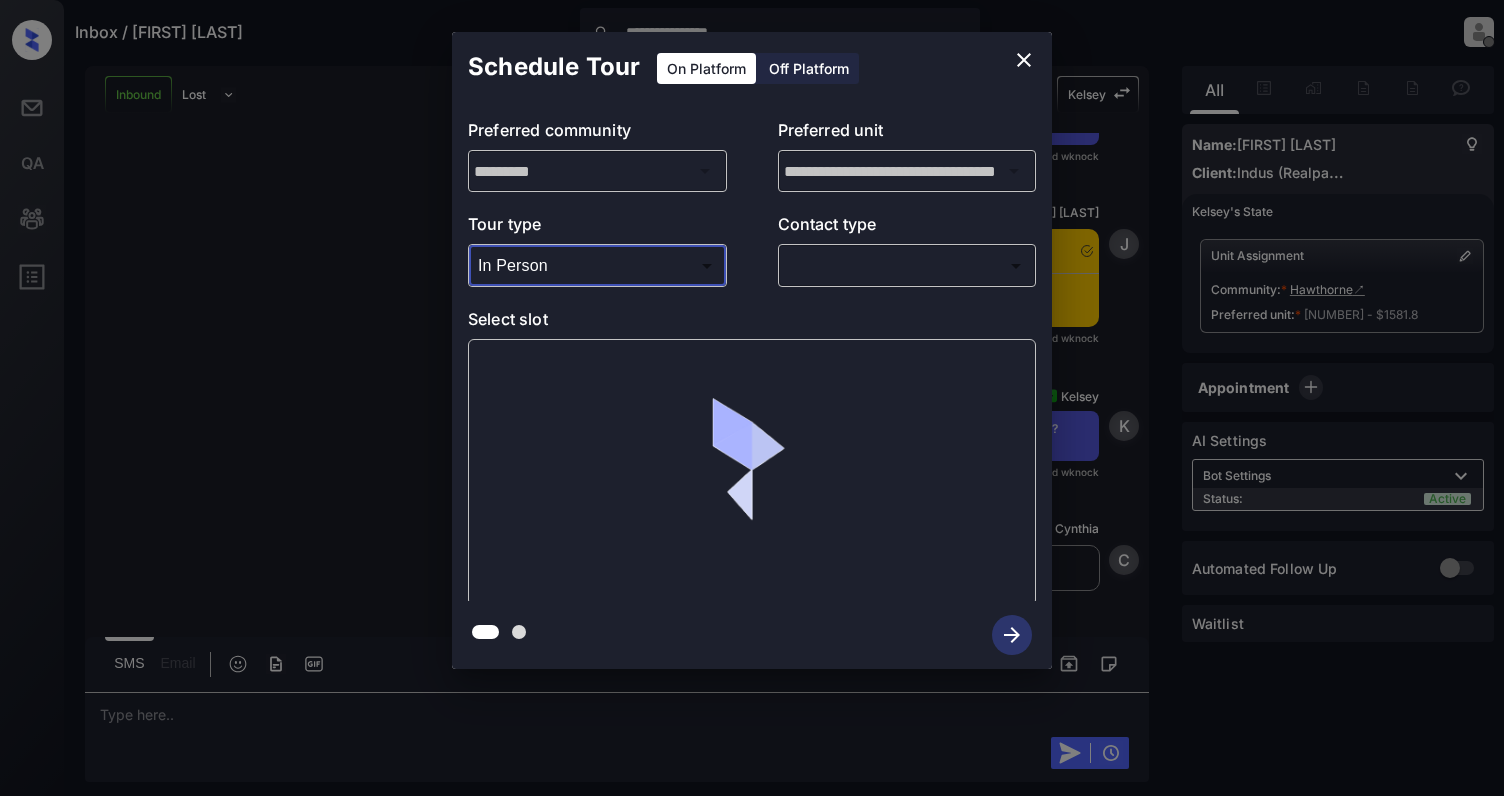 click on "**********" at bounding box center (752, 398) 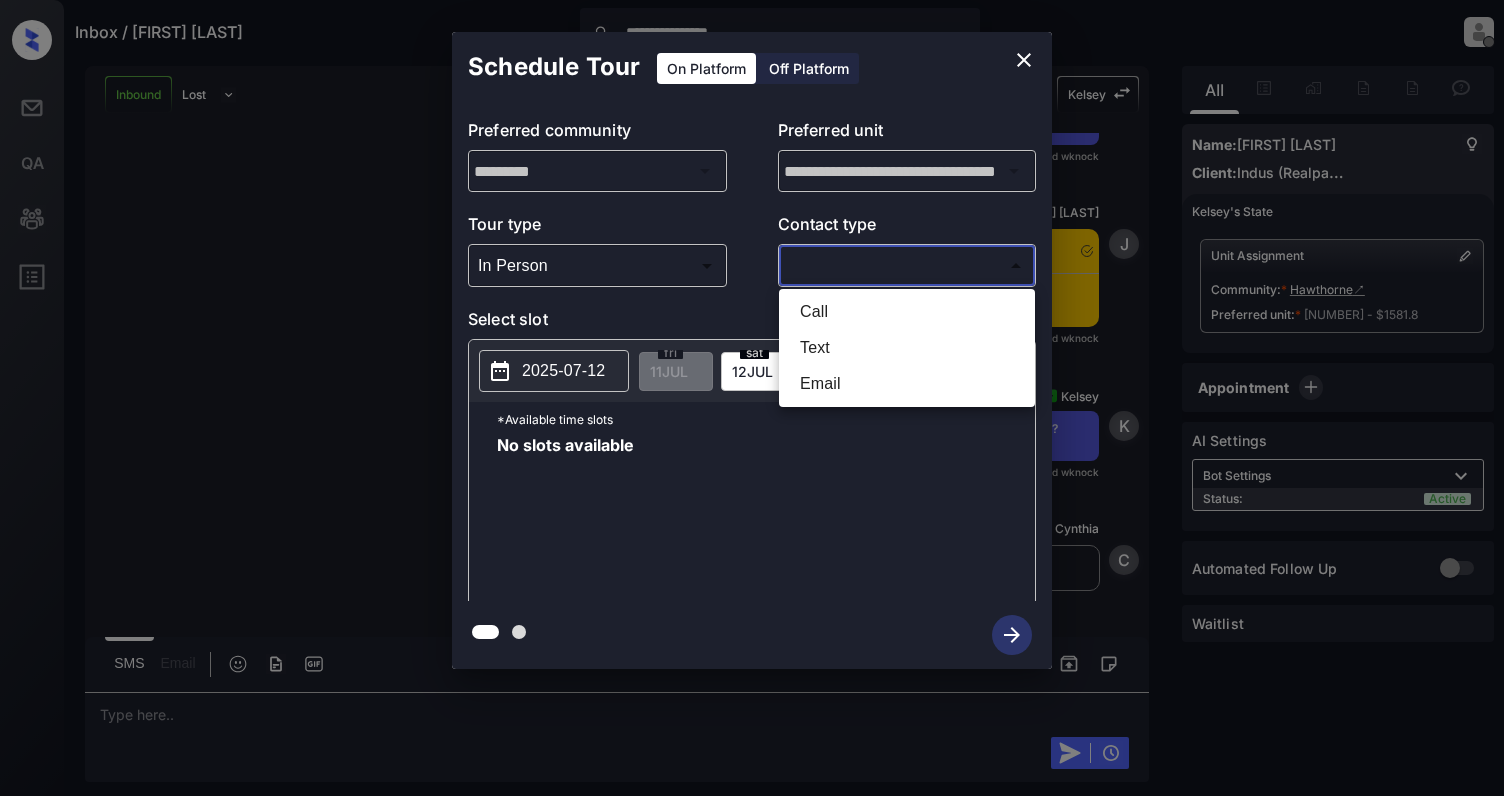 click on "Call" at bounding box center (907, 312) 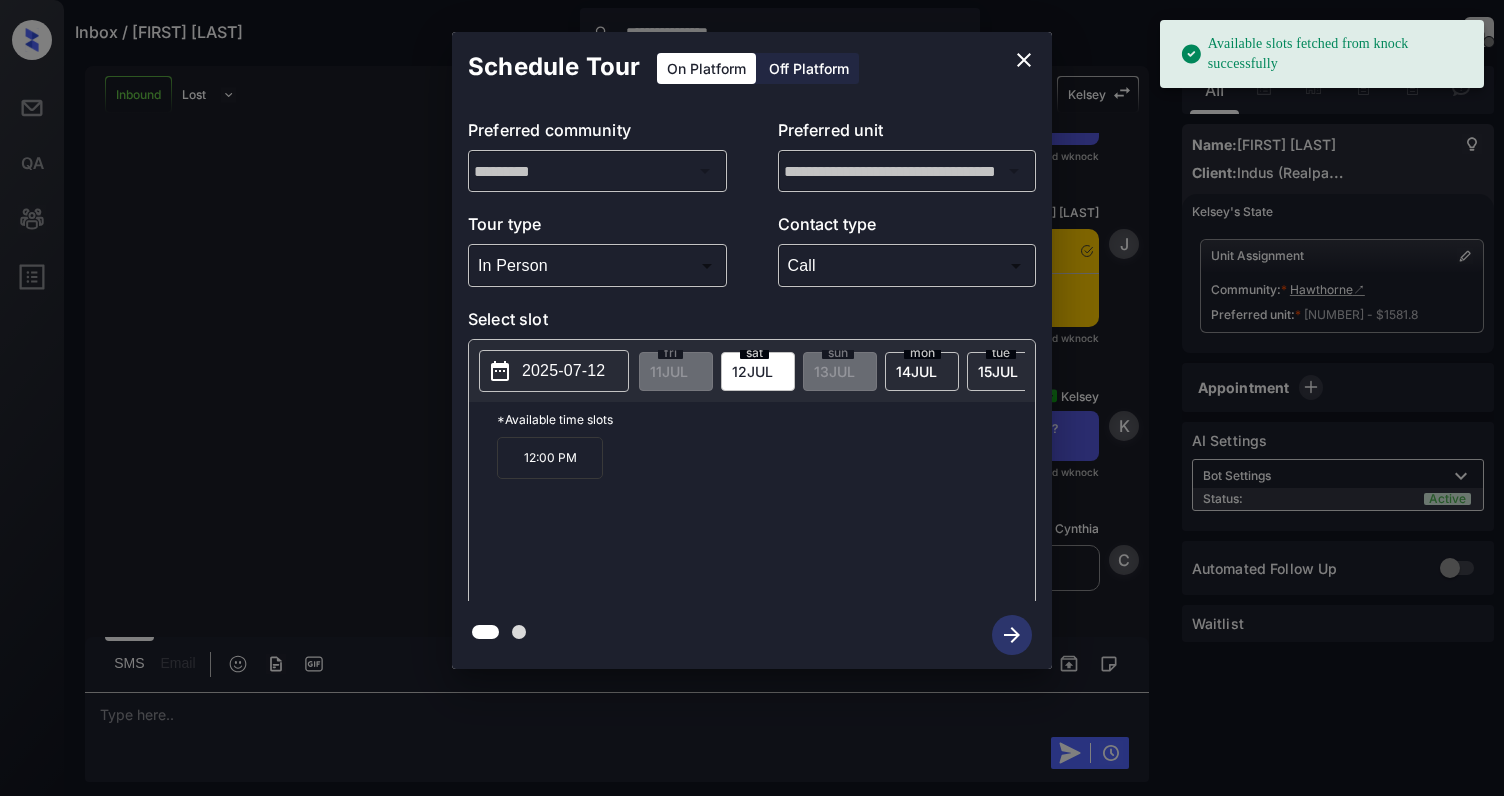 click on "2025-07-12" at bounding box center [563, 371] 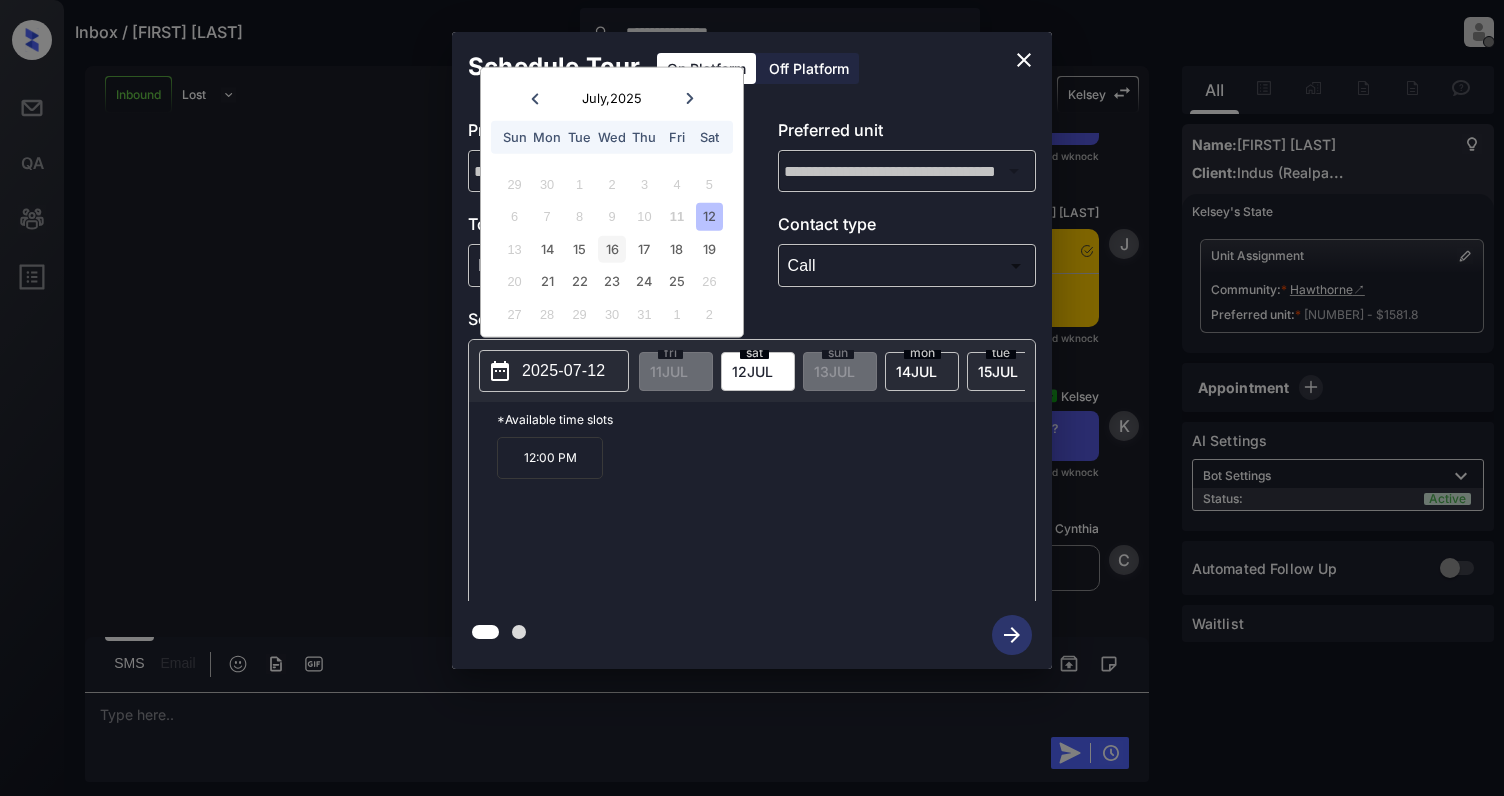 click on "16" at bounding box center [611, 248] 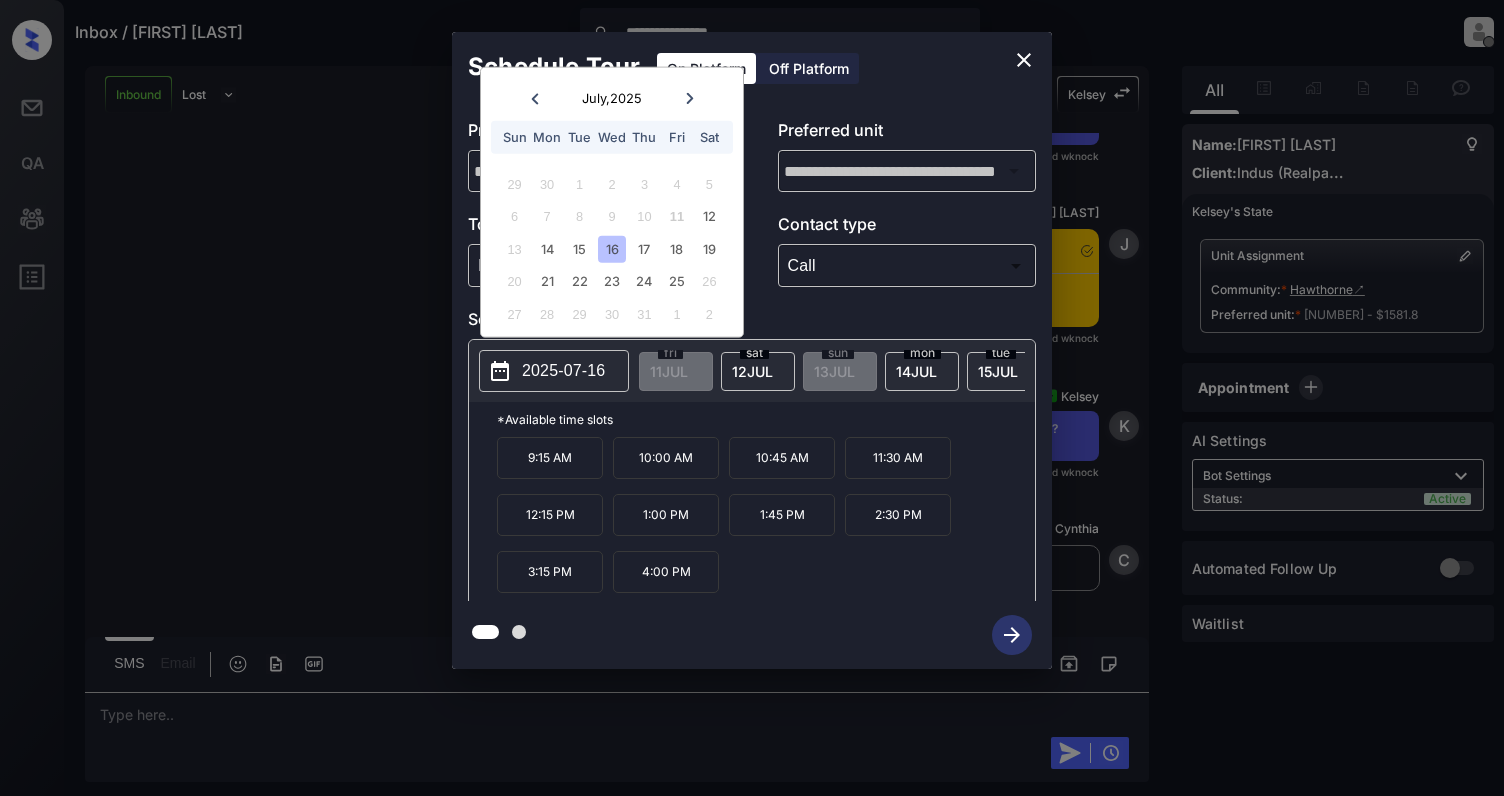 click on "1:00 PM" at bounding box center (666, 515) 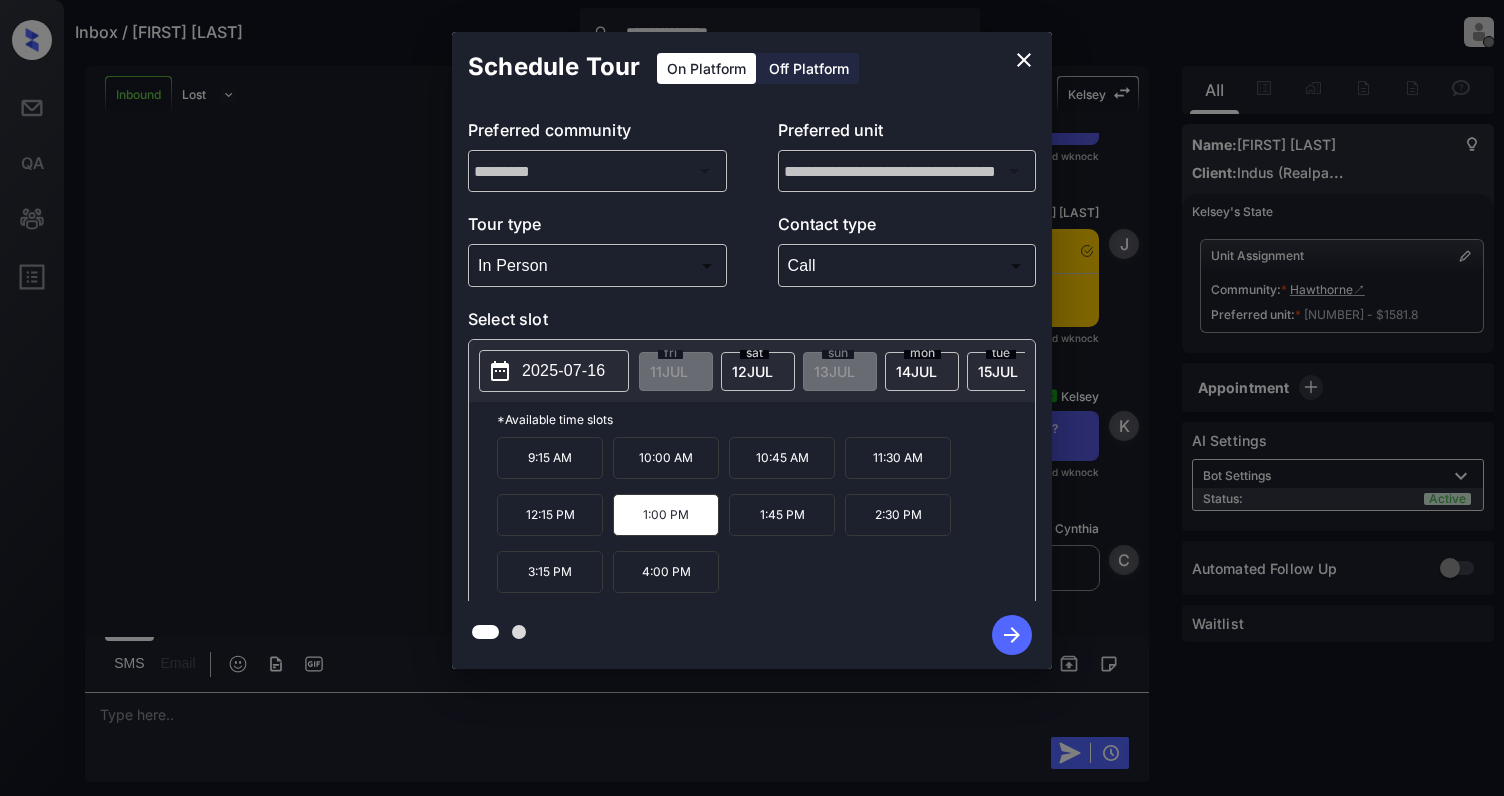 click on "**********" at bounding box center [752, 350] 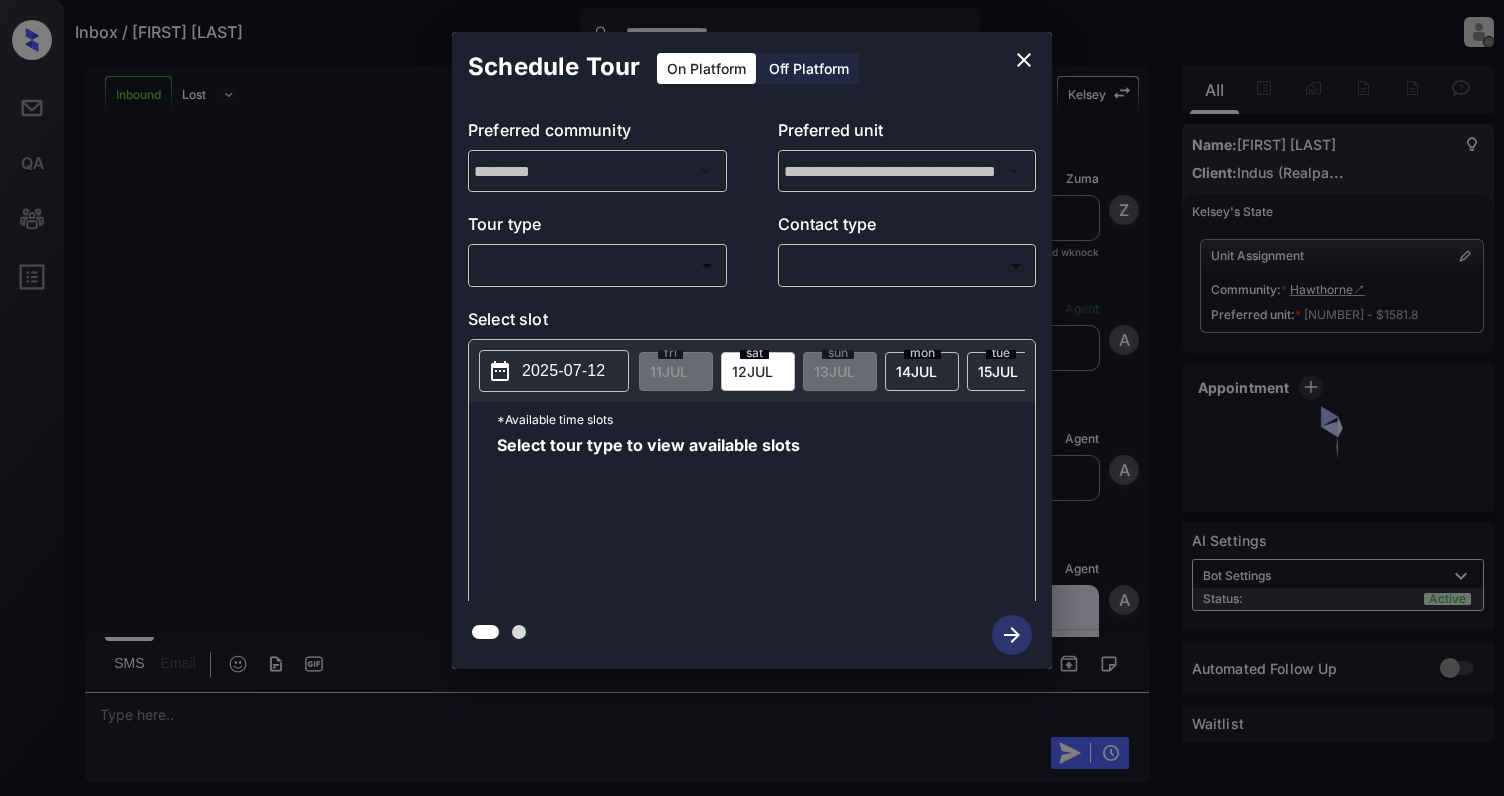 scroll, scrollTop: 0, scrollLeft: 0, axis: both 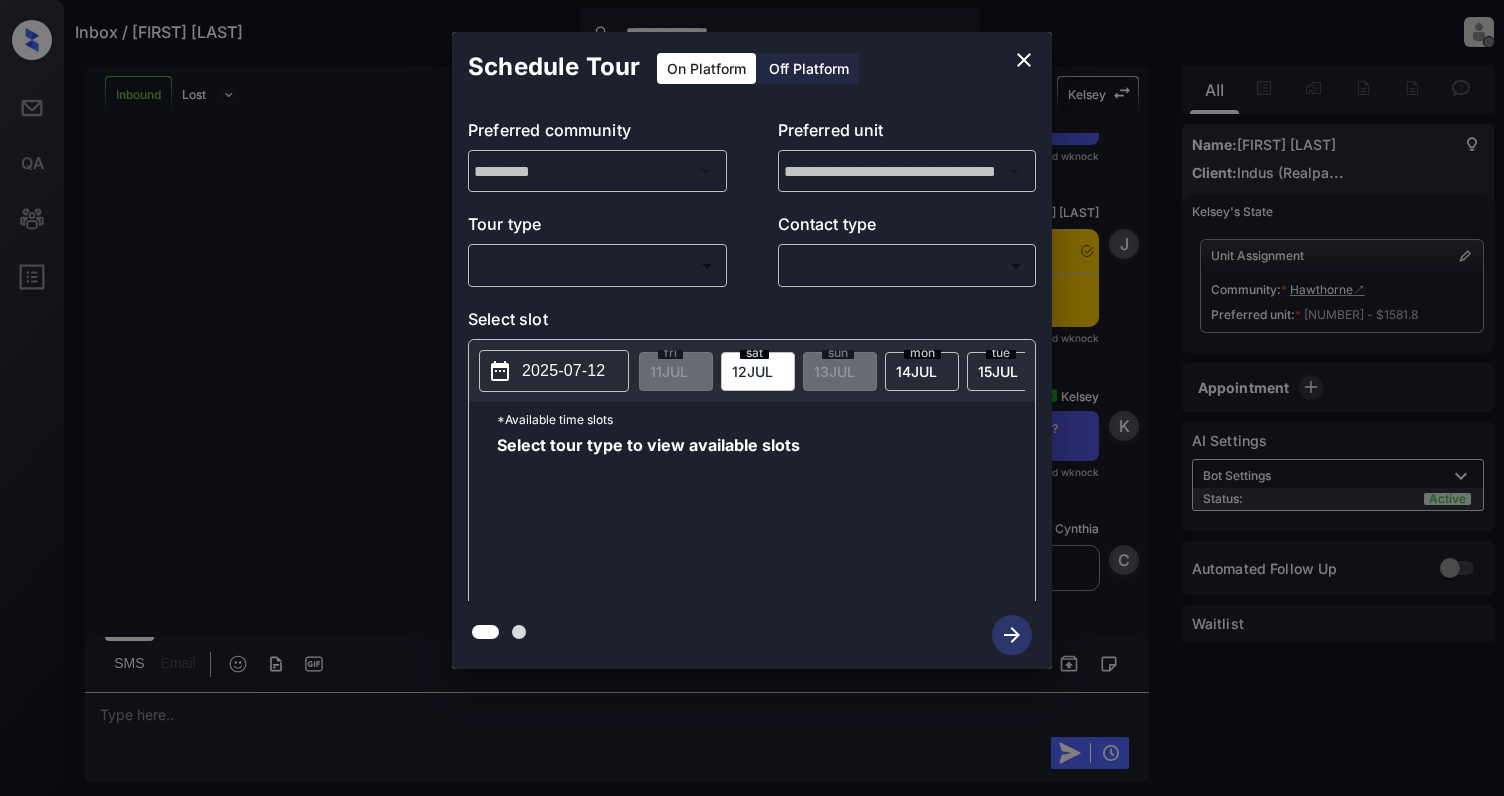 click on "2025-07-12" at bounding box center [563, 371] 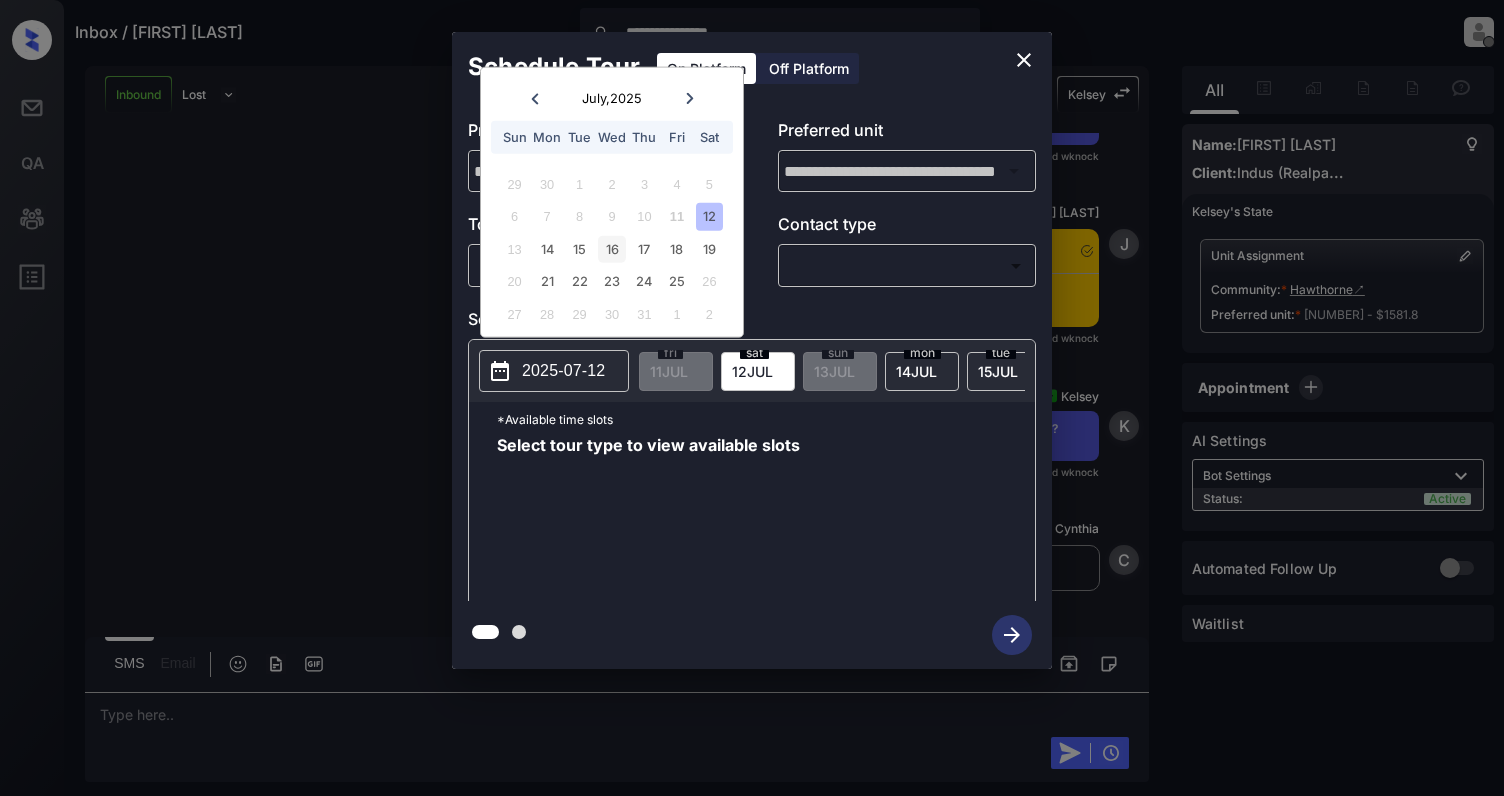 click on "16" at bounding box center [611, 248] 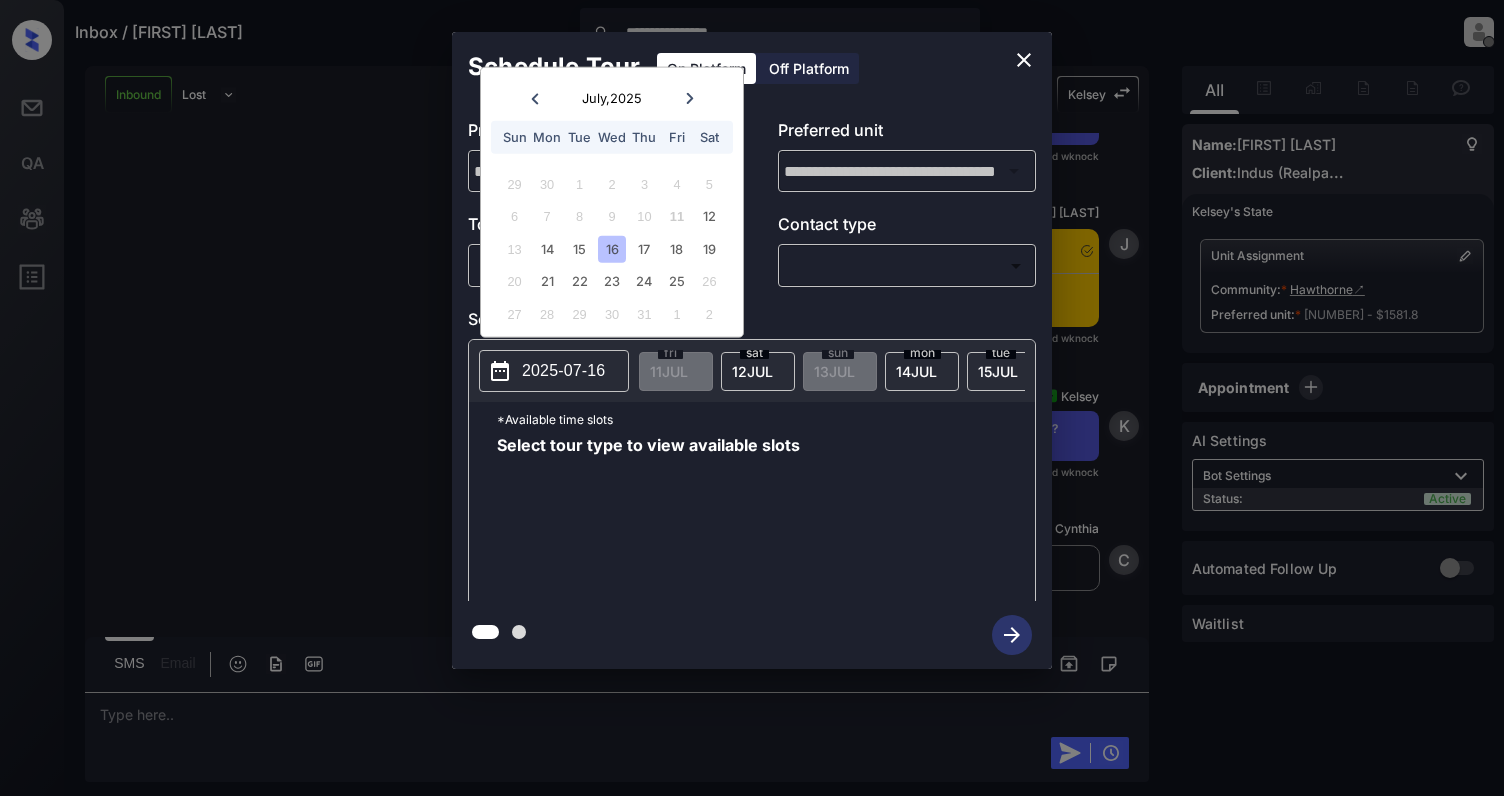 click on "**********" at bounding box center [752, 351] 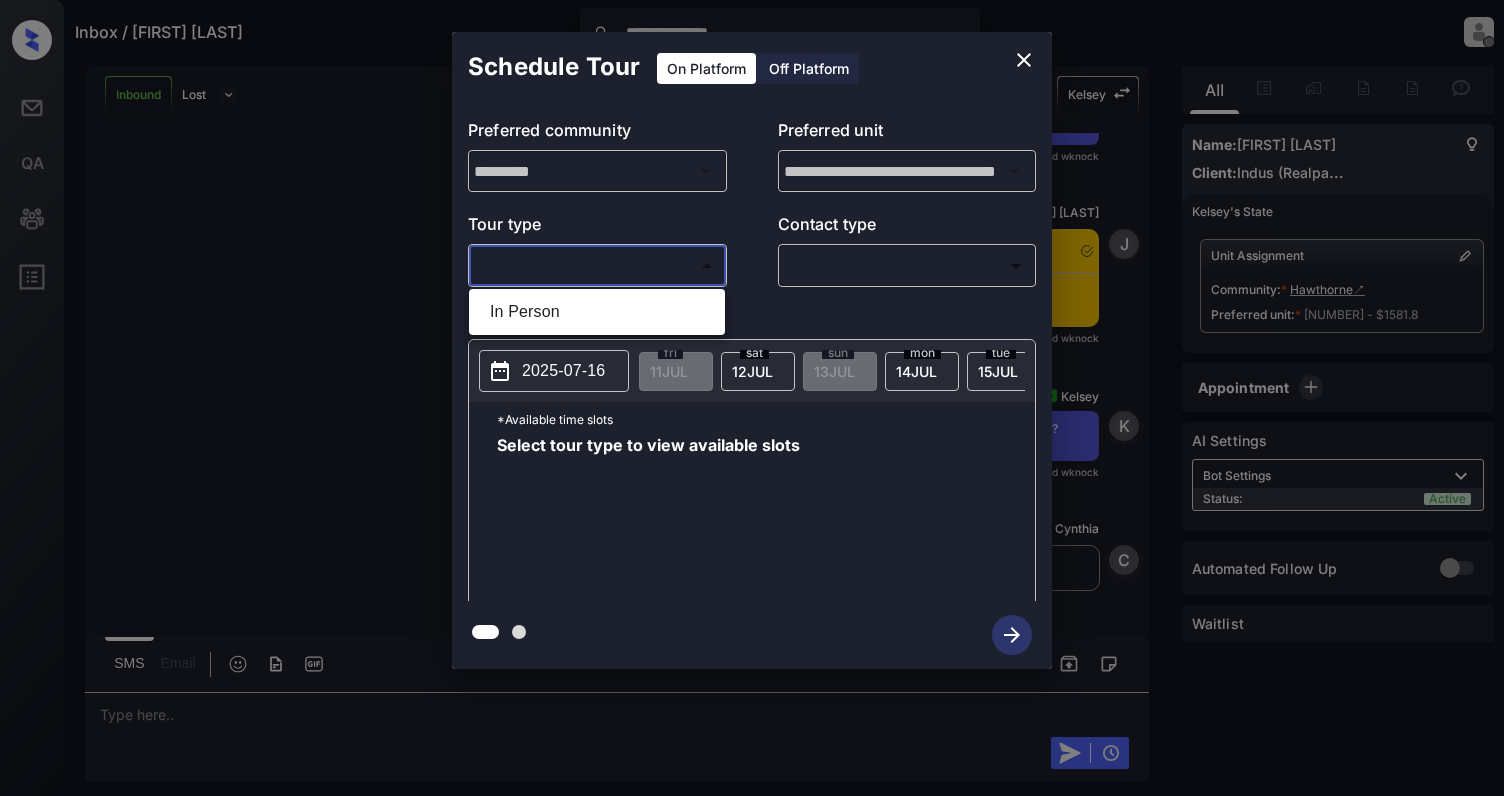 click on "**********" at bounding box center (752, 398) 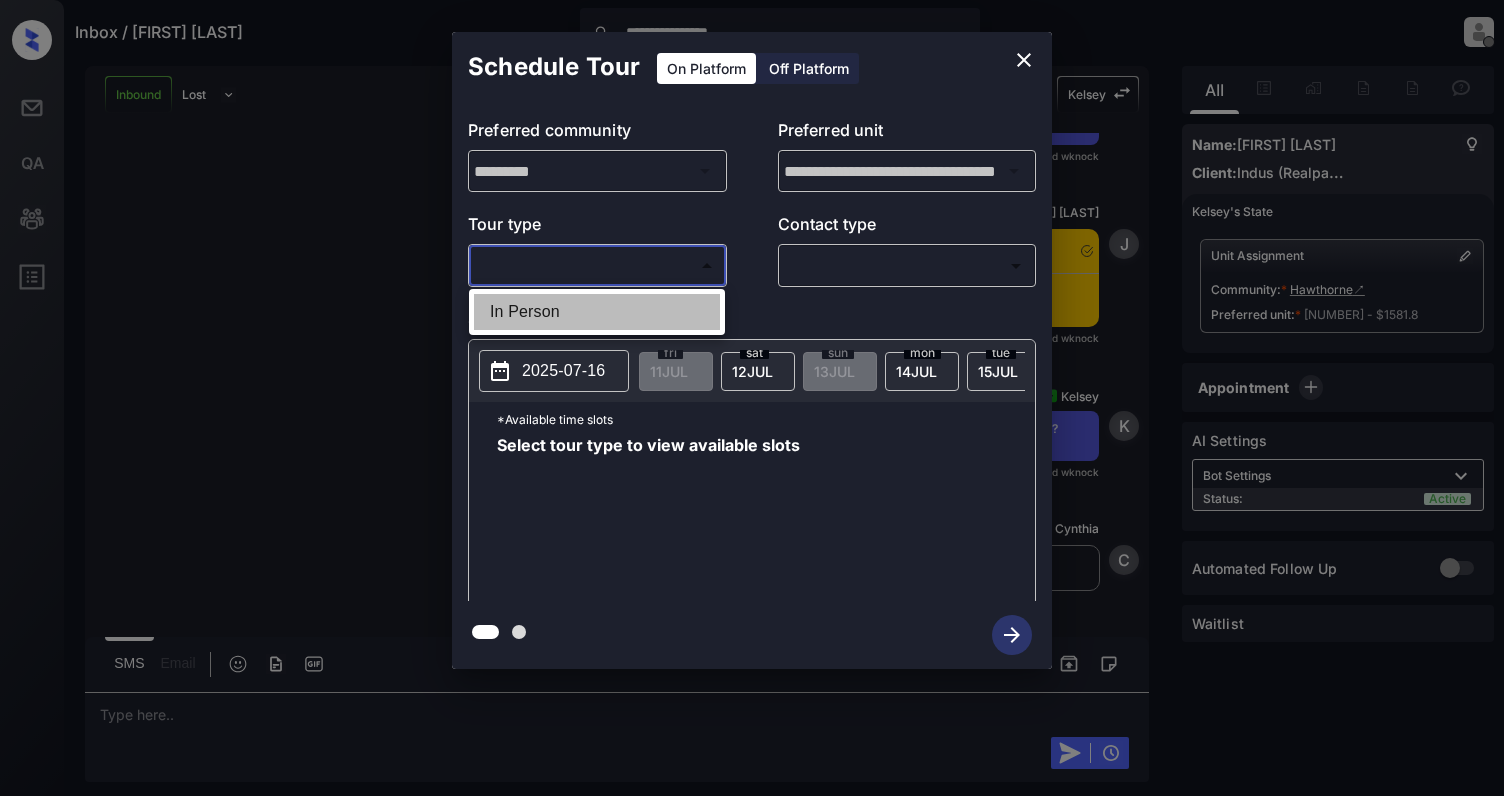 click on "In Person" at bounding box center (597, 312) 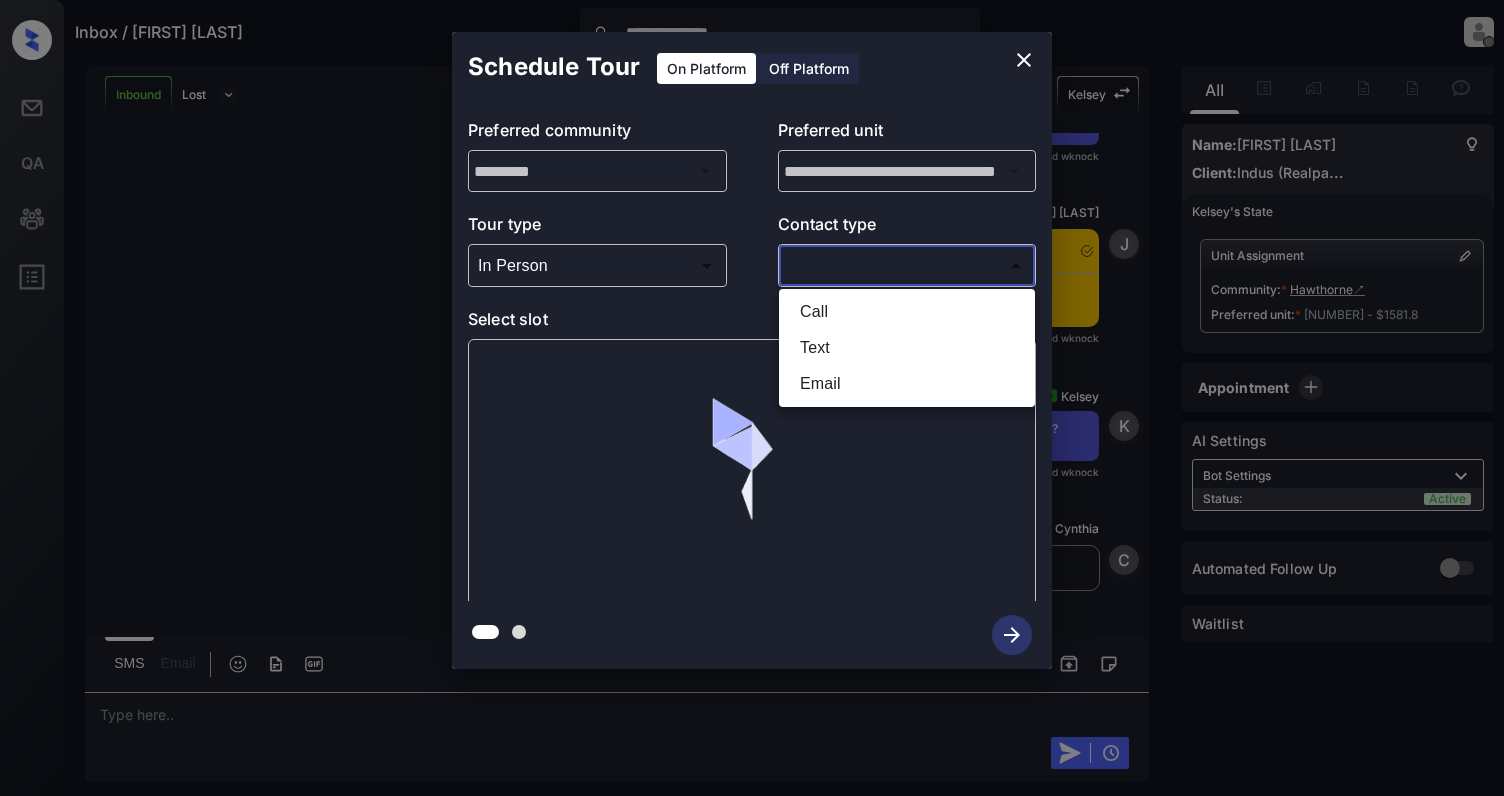click on "**********" at bounding box center (752, 398) 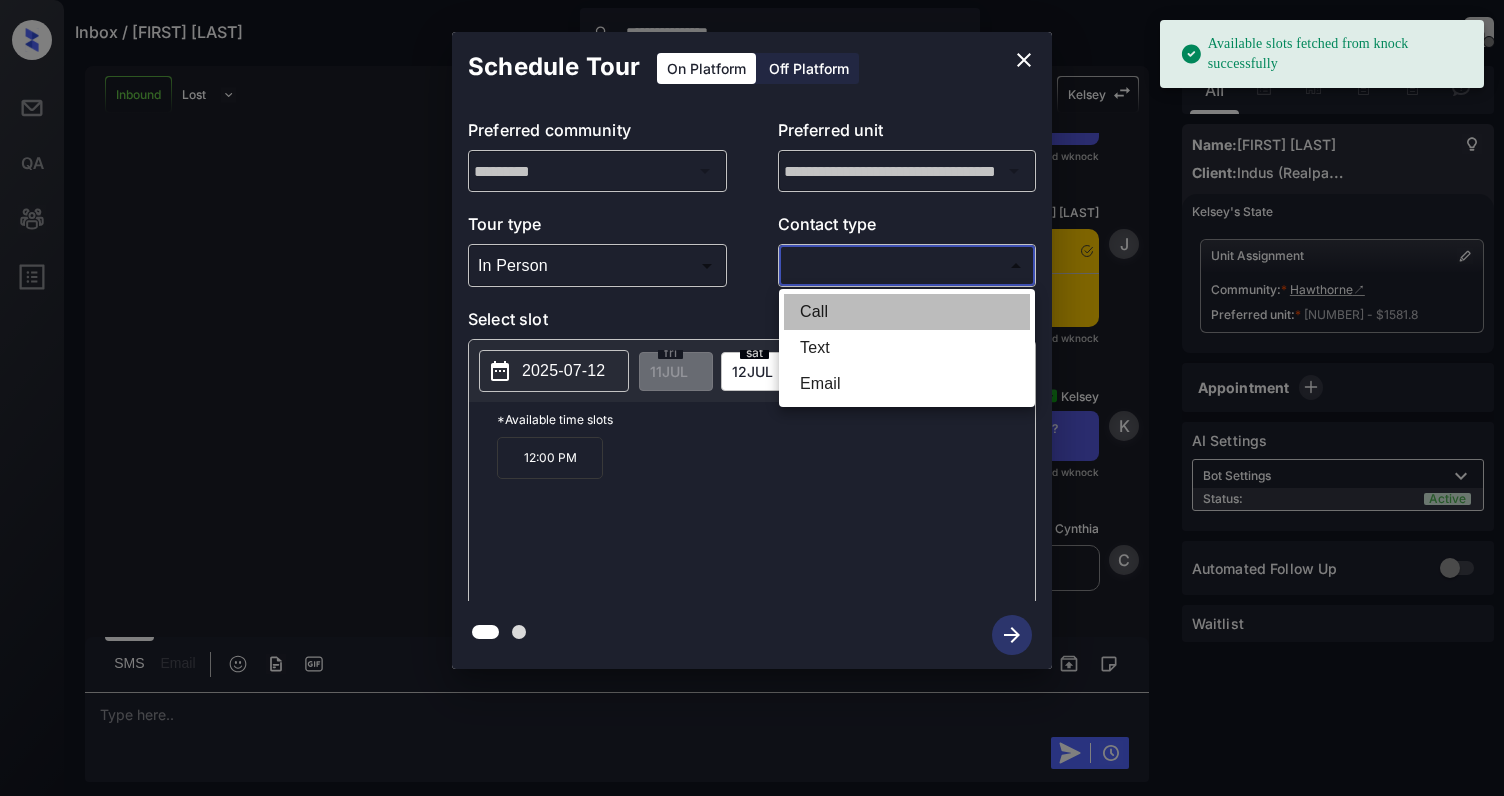 click on "Call" at bounding box center (907, 312) 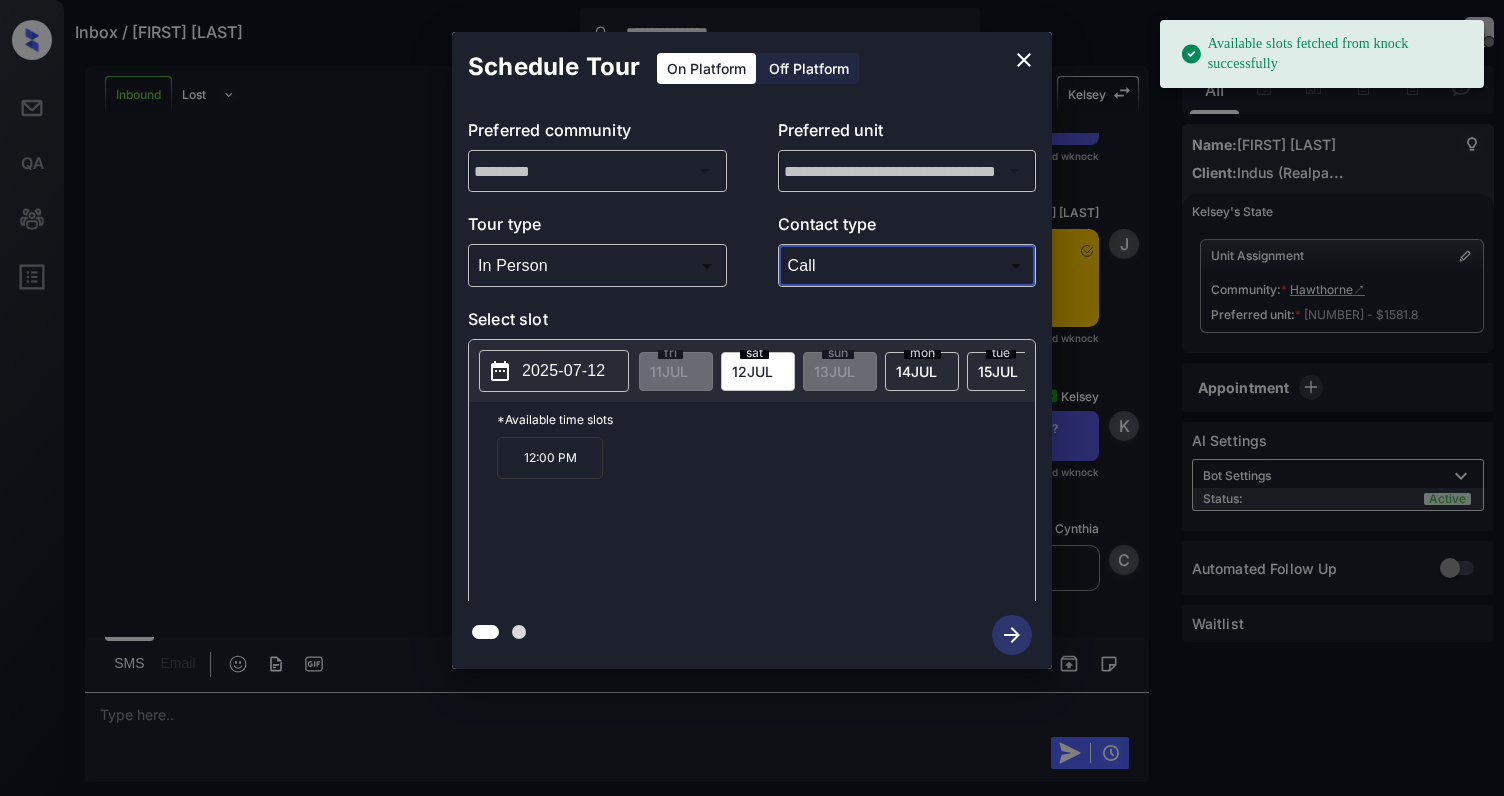 click on "2025-07-12" at bounding box center (554, 371) 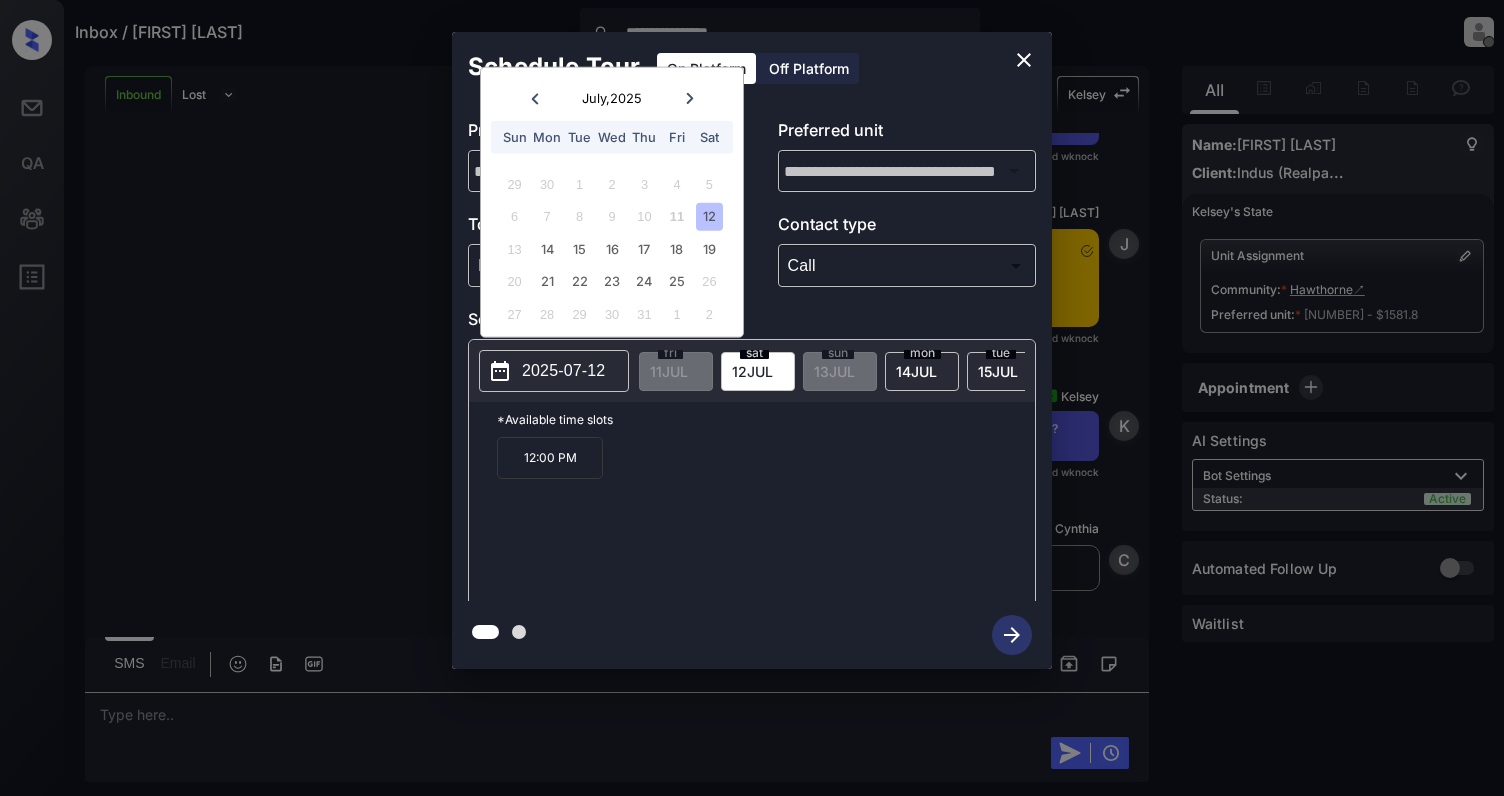 click on "6 7 8 9 10 11 12" at bounding box center [611, 216] 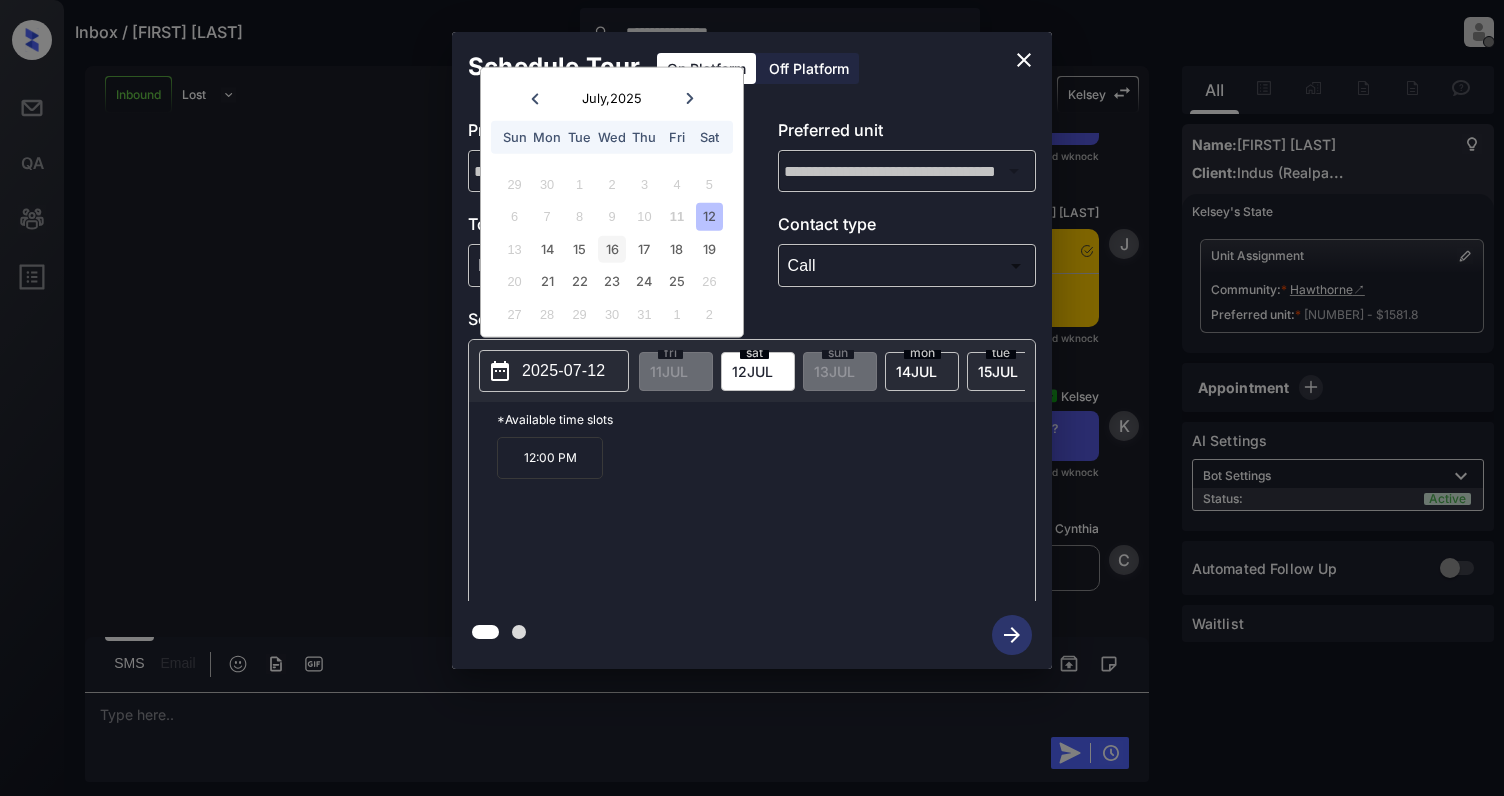 click on "16" at bounding box center (611, 248) 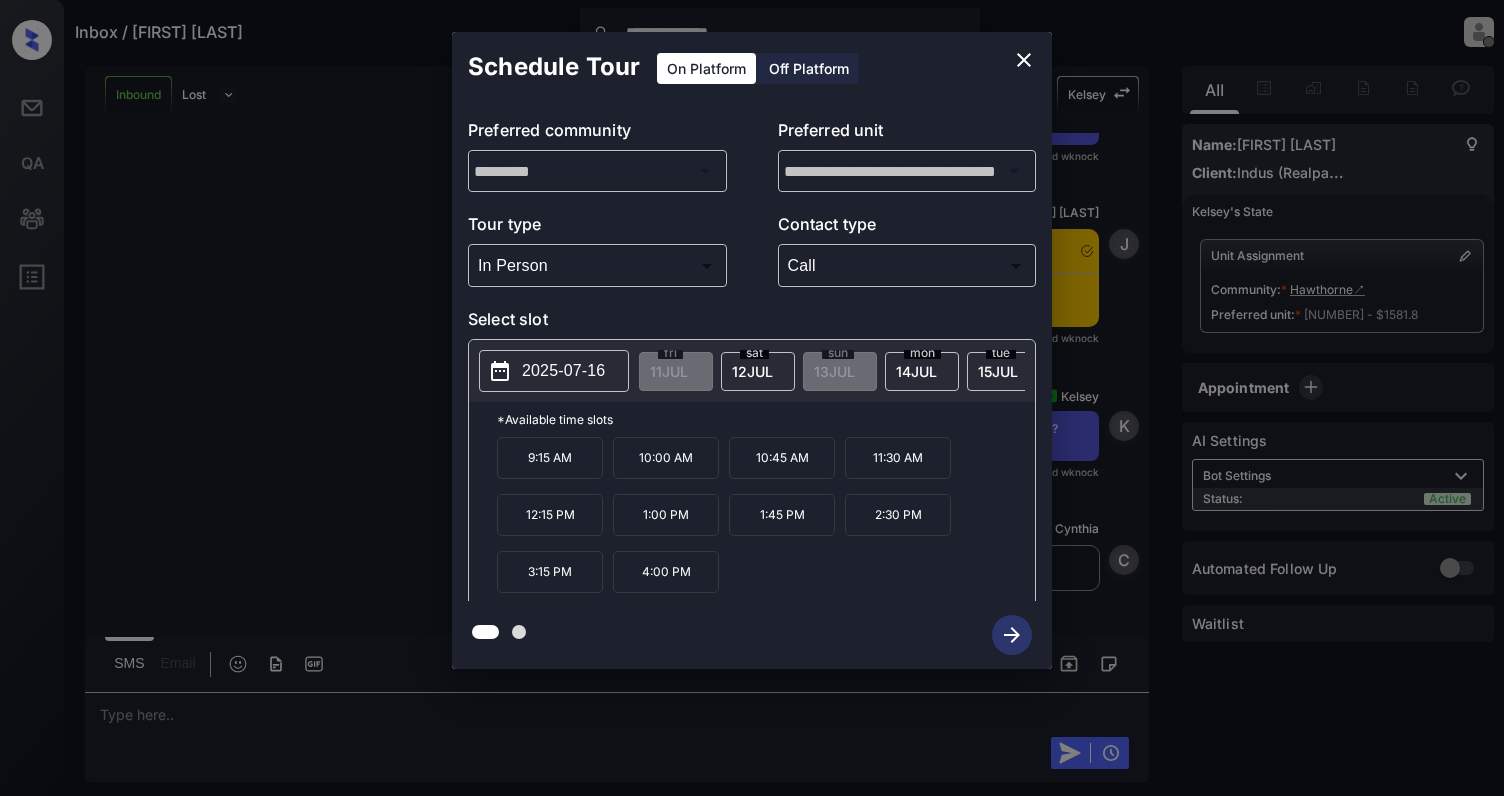 click on "2025-07-16" at bounding box center [563, 371] 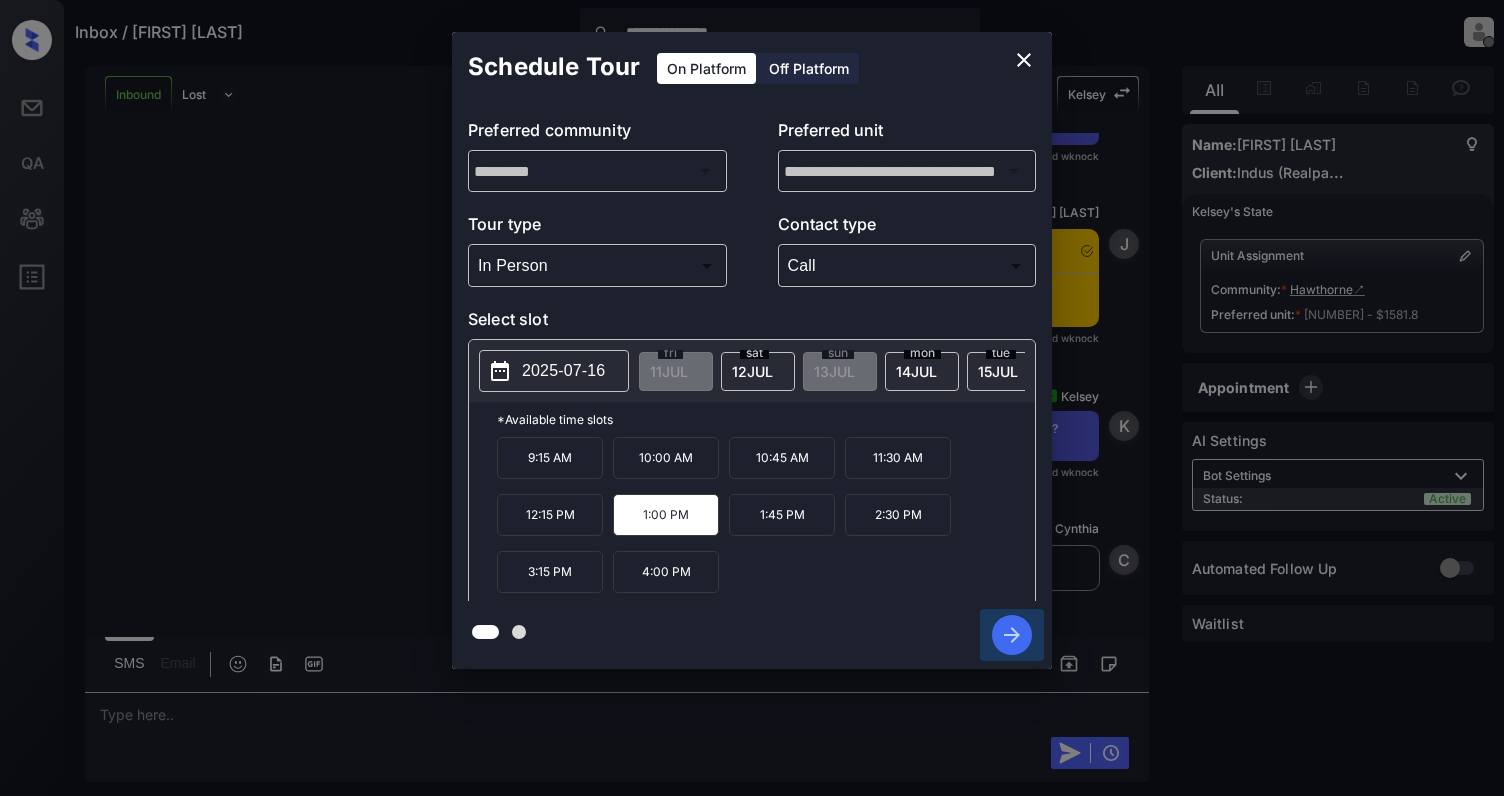 click 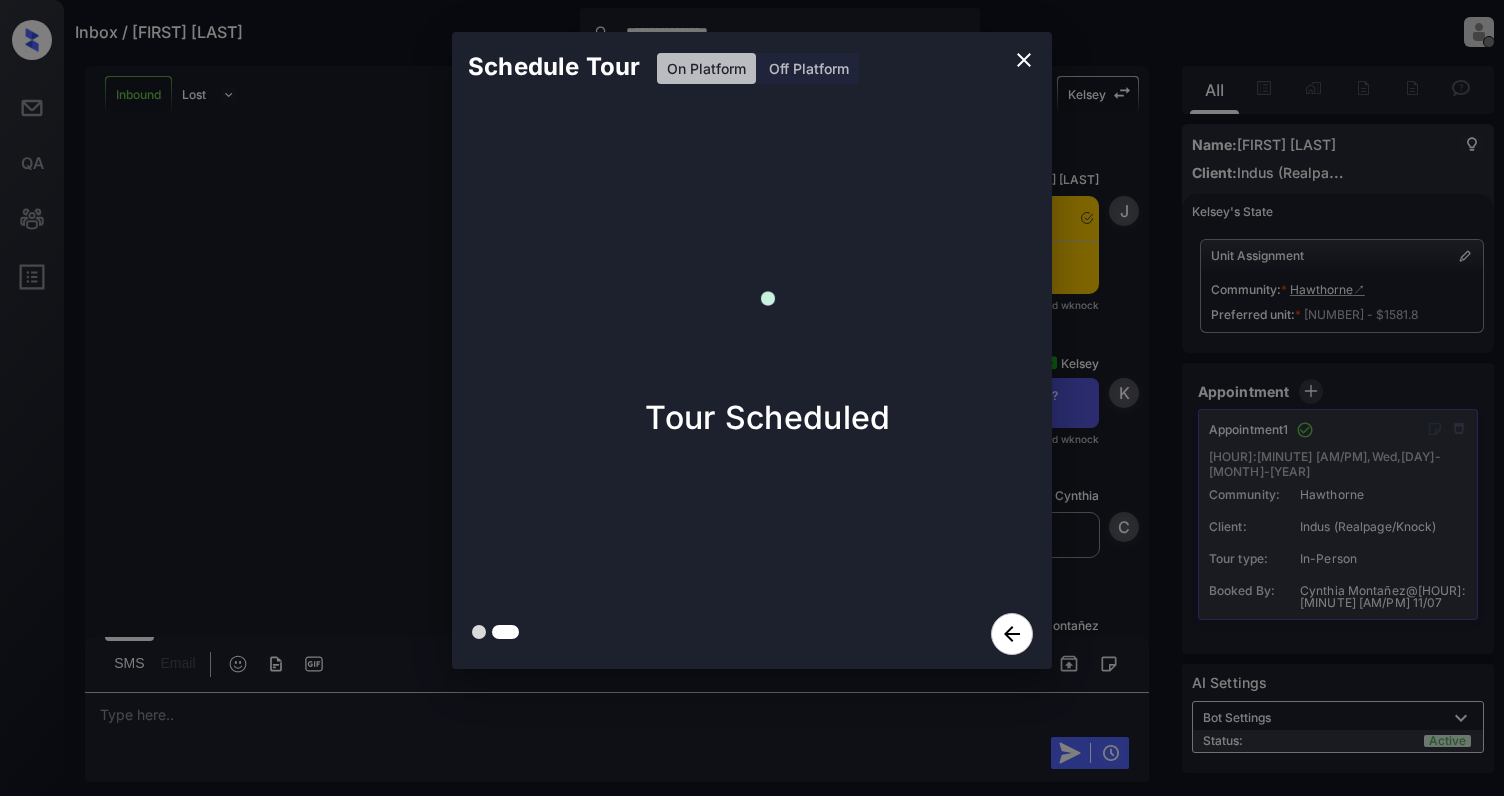 click 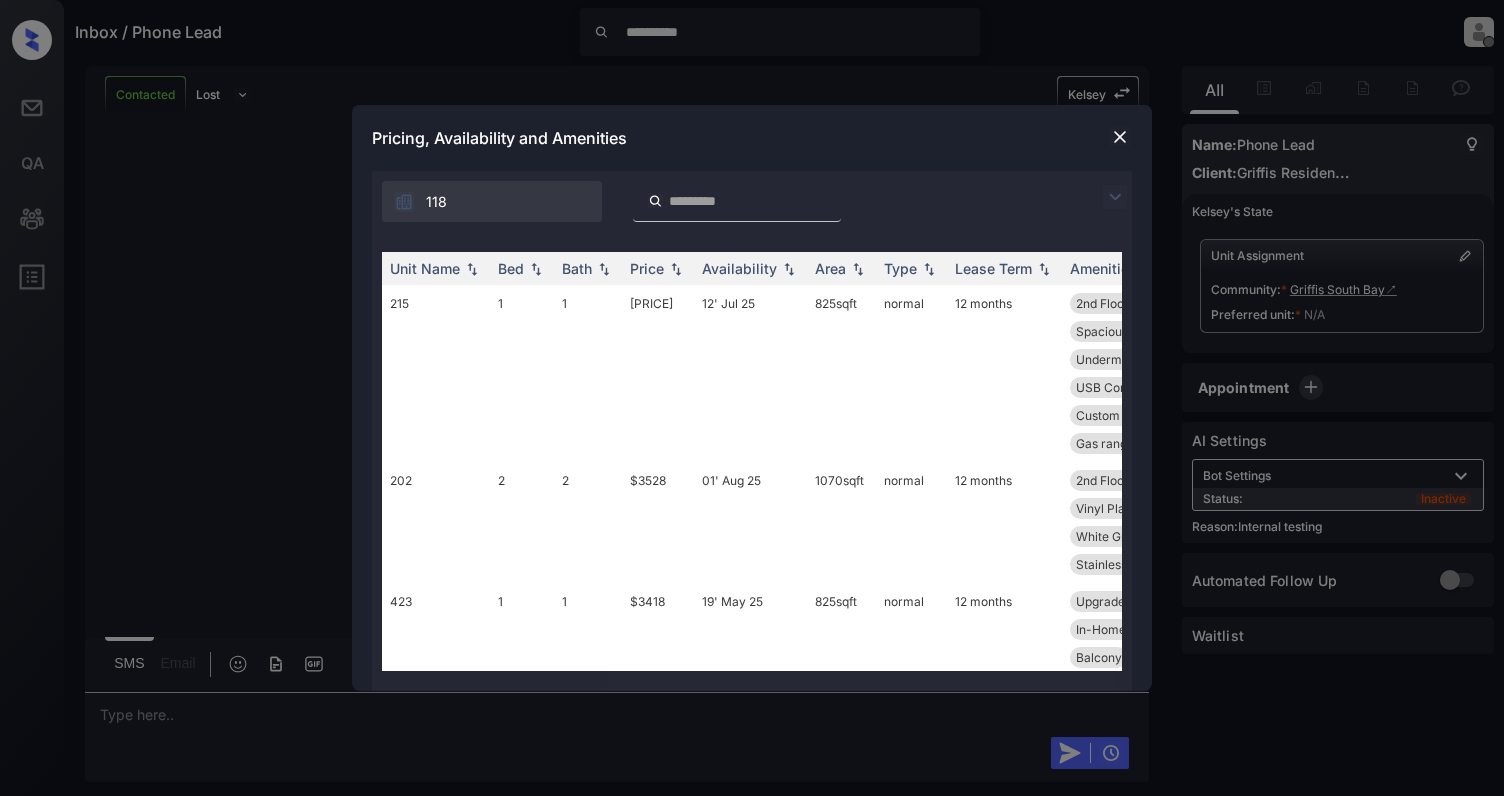 scroll, scrollTop: 0, scrollLeft: 0, axis: both 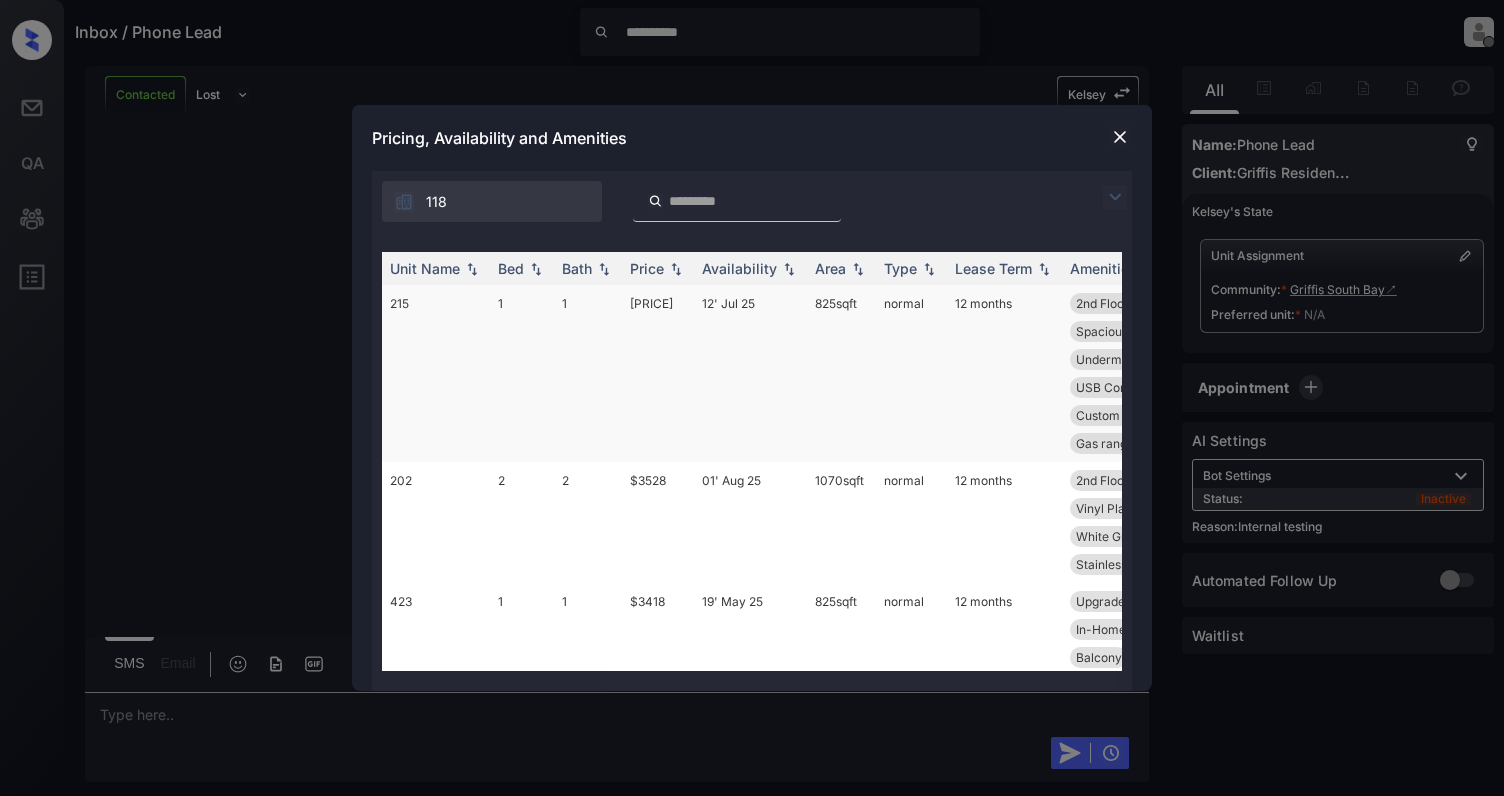 click on "215" at bounding box center (436, 373) 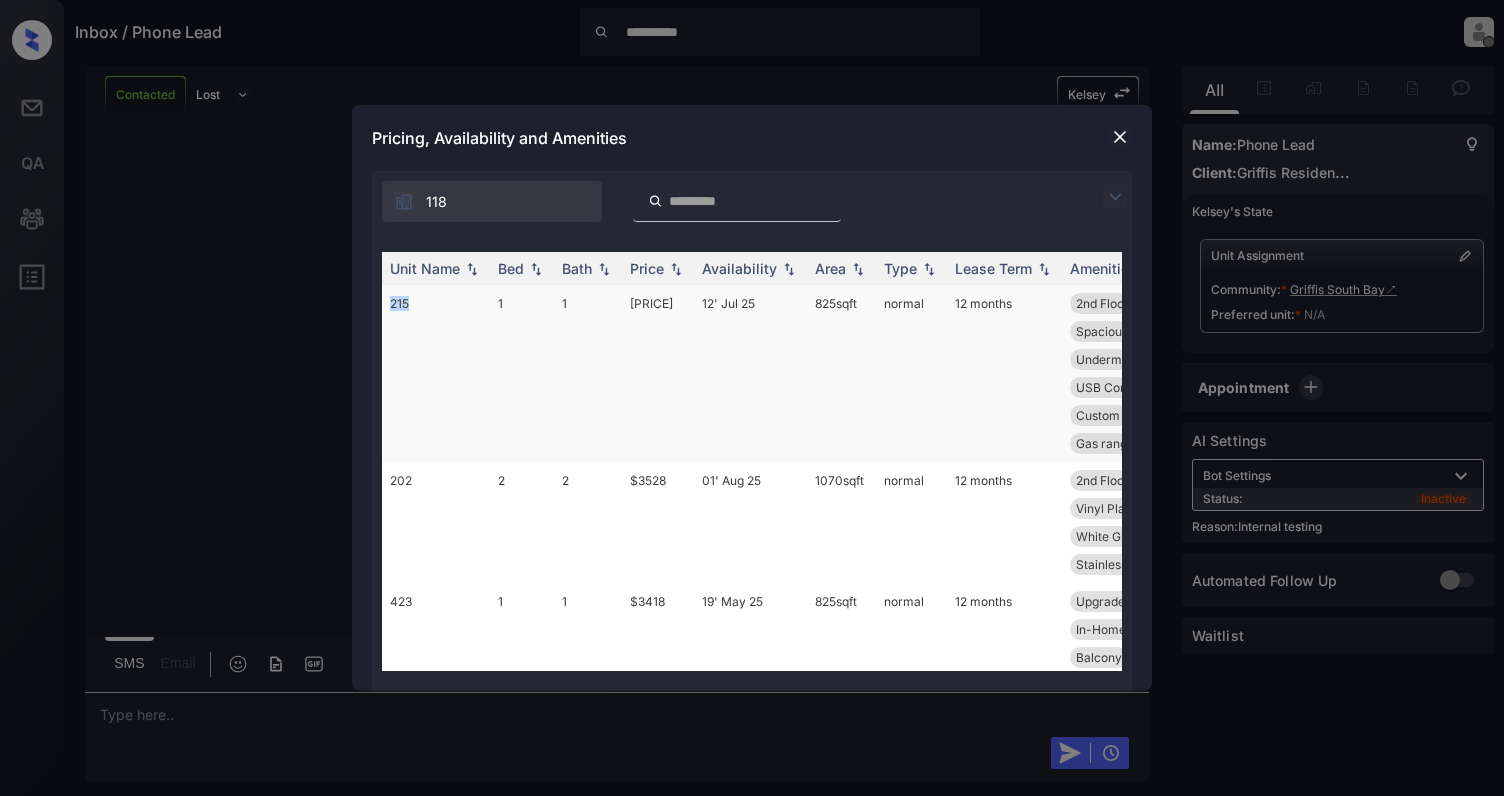 click on "215" at bounding box center [436, 373] 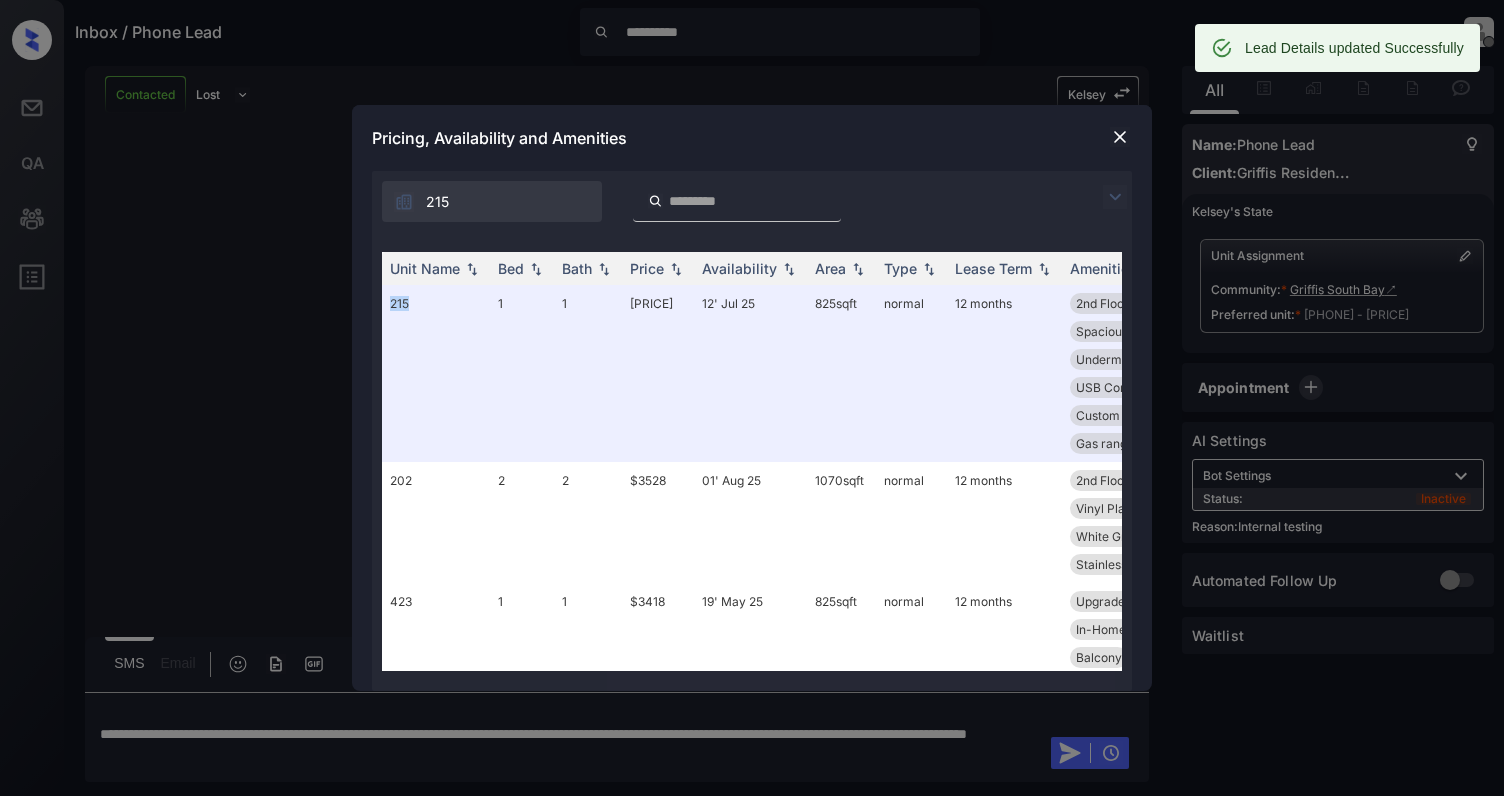 click at bounding box center [1120, 137] 